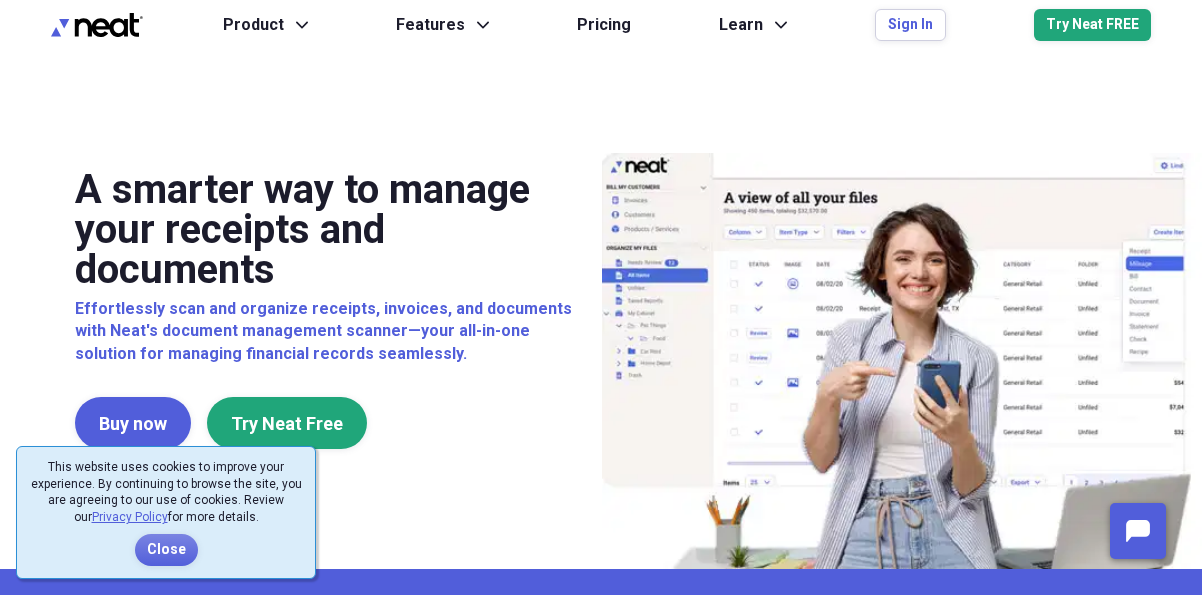 scroll, scrollTop: 0, scrollLeft: 0, axis: both 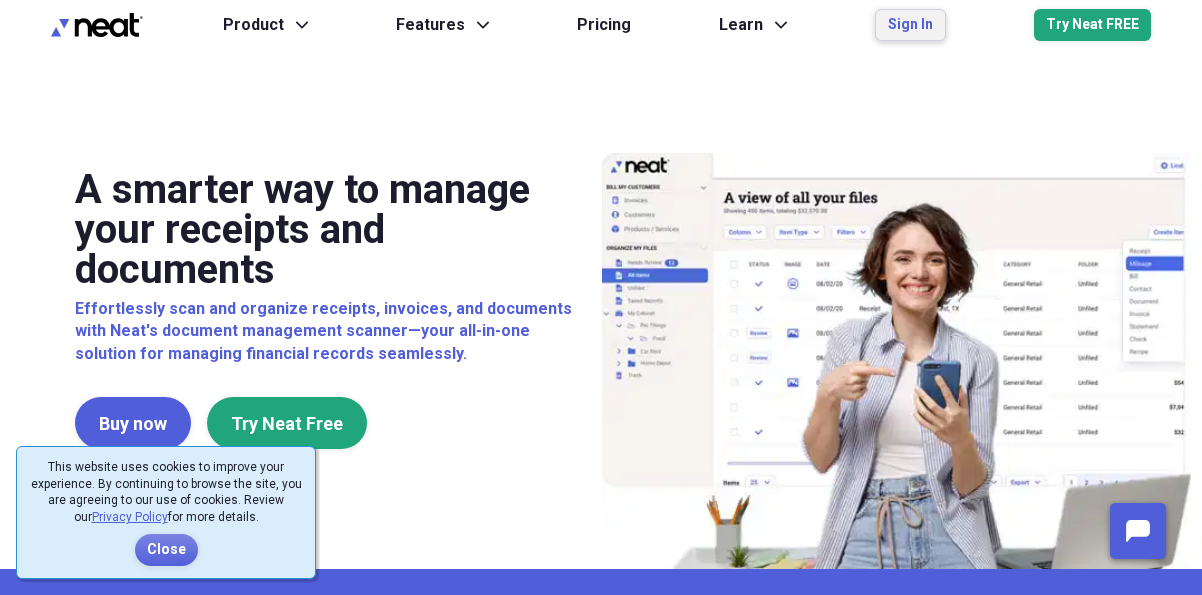 click on "Sign In" at bounding box center [910, 25] 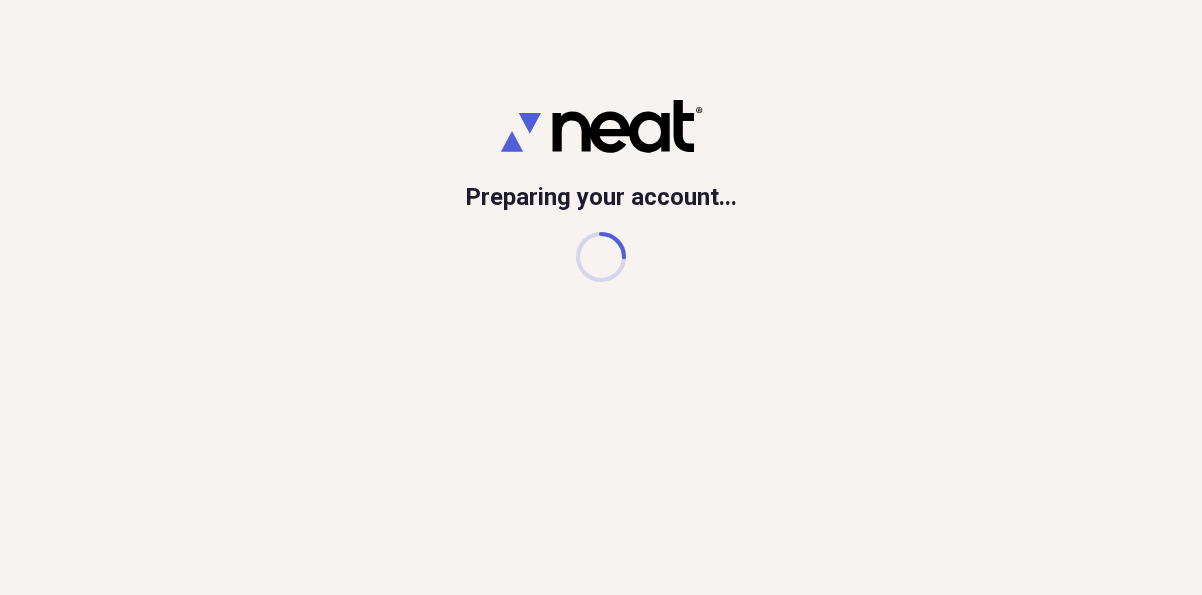 scroll, scrollTop: 0, scrollLeft: 0, axis: both 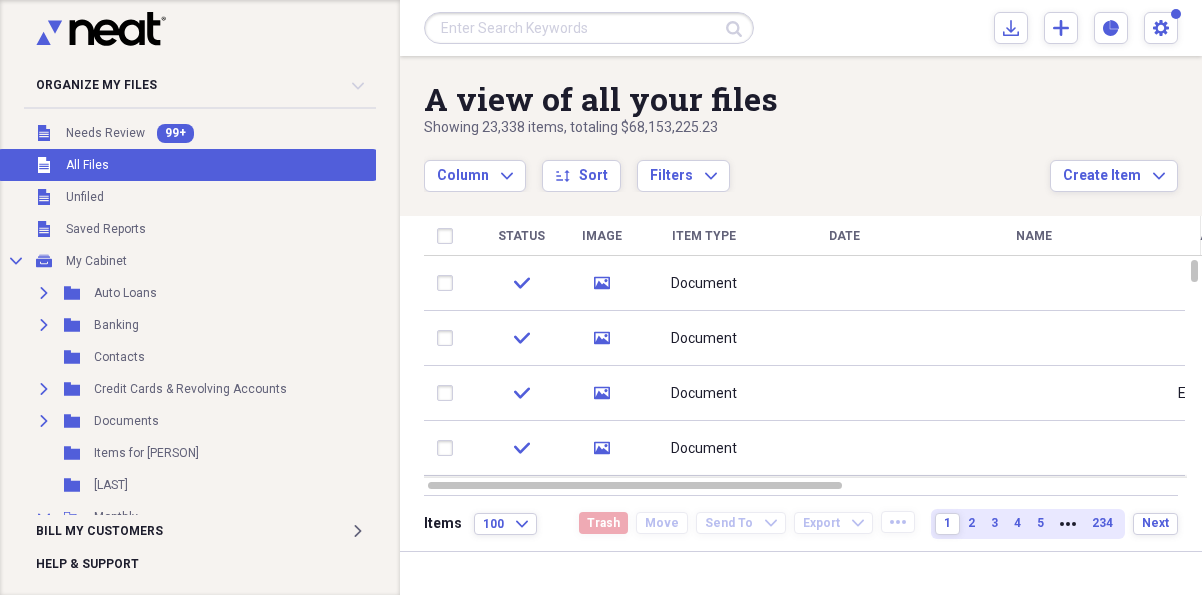 click at bounding box center [589, 28] 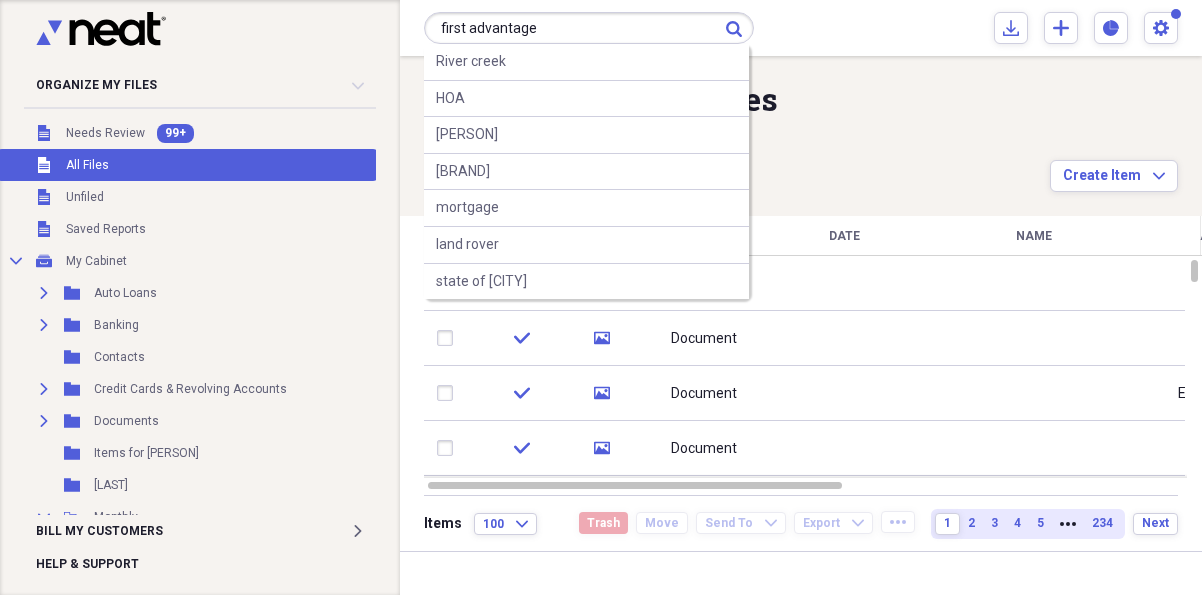 type on "first advantage" 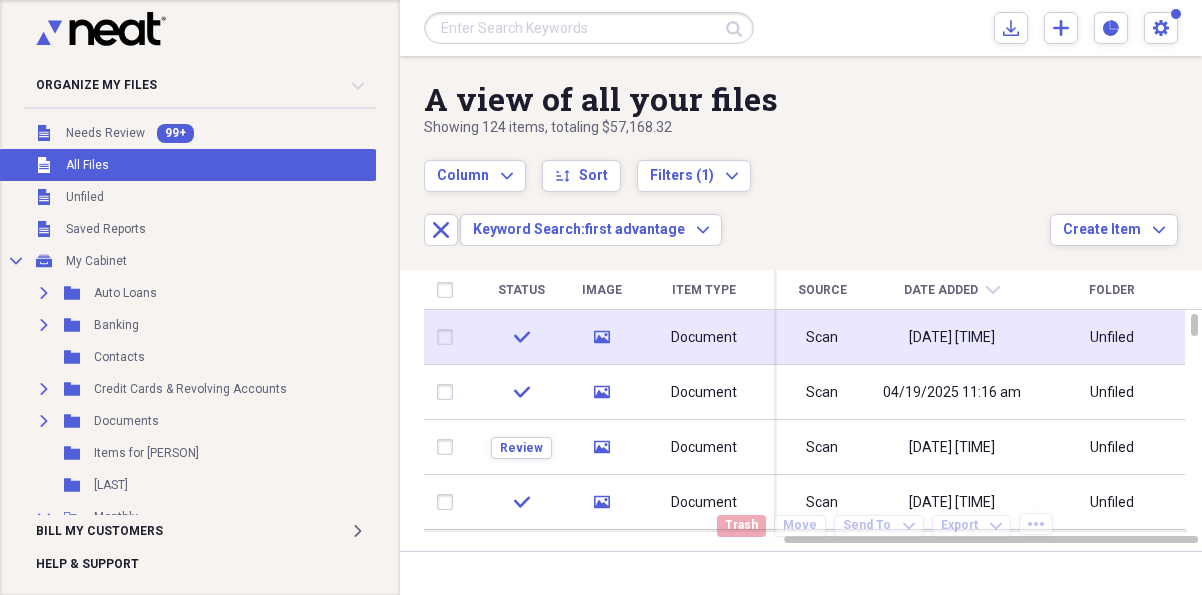 click on "media" 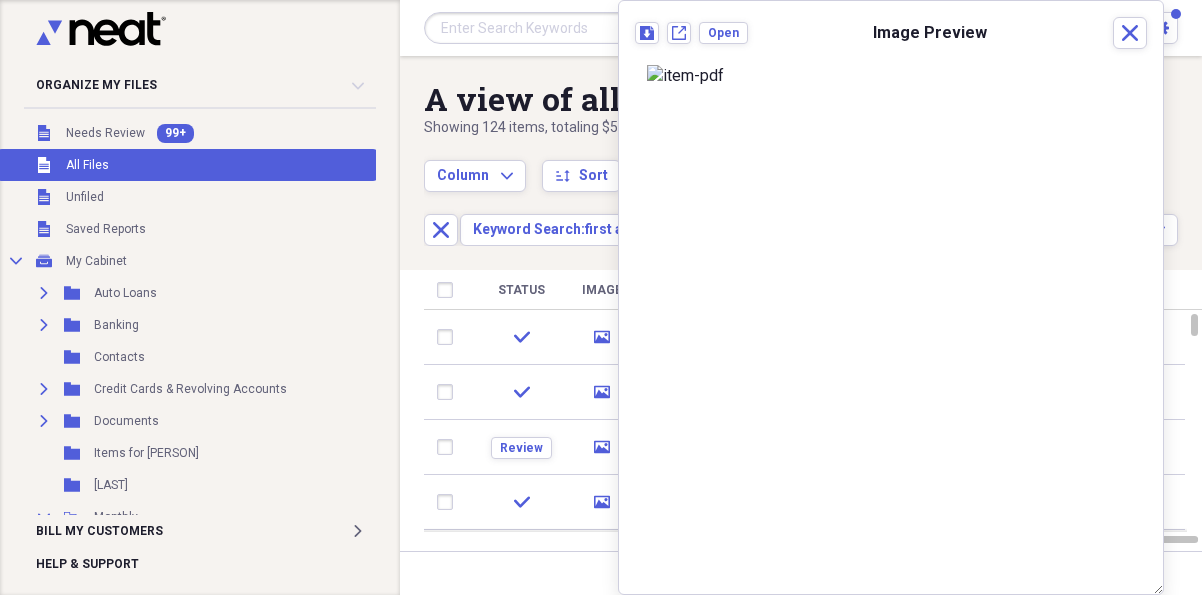scroll, scrollTop: 98, scrollLeft: 0, axis: vertical 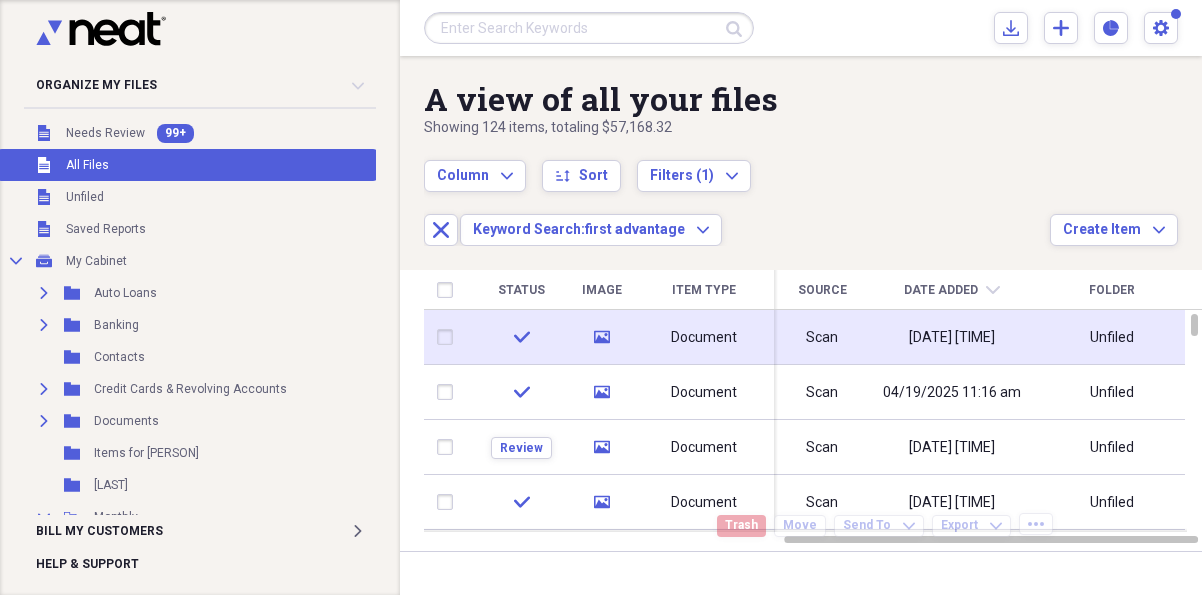 click on "check" at bounding box center (521, 337) 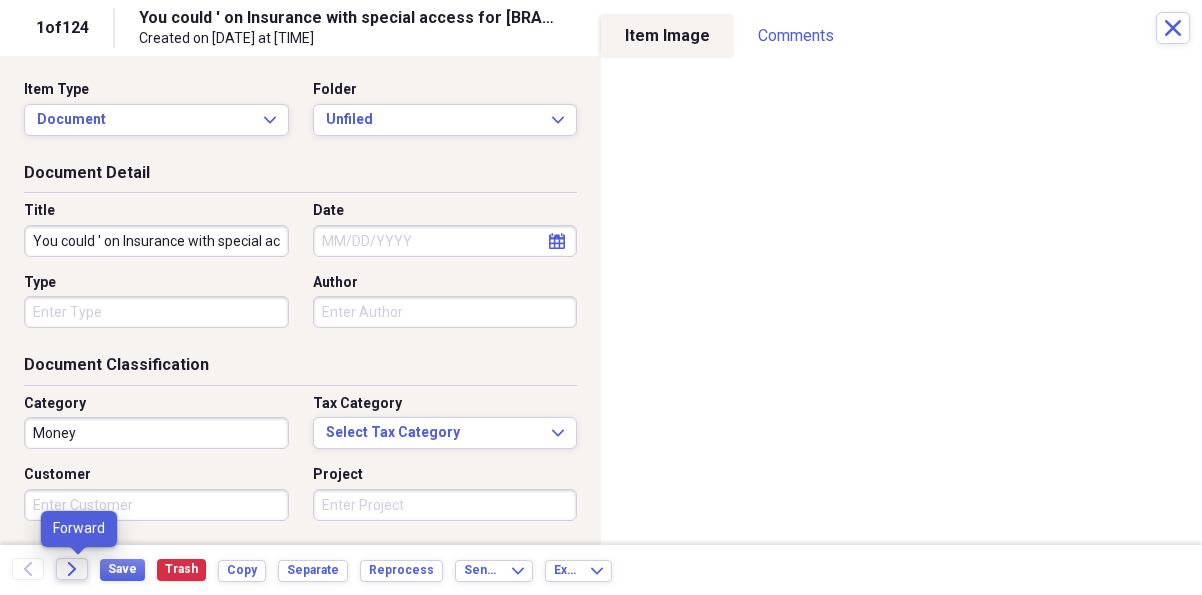 click on "Forward" at bounding box center (72, 569) 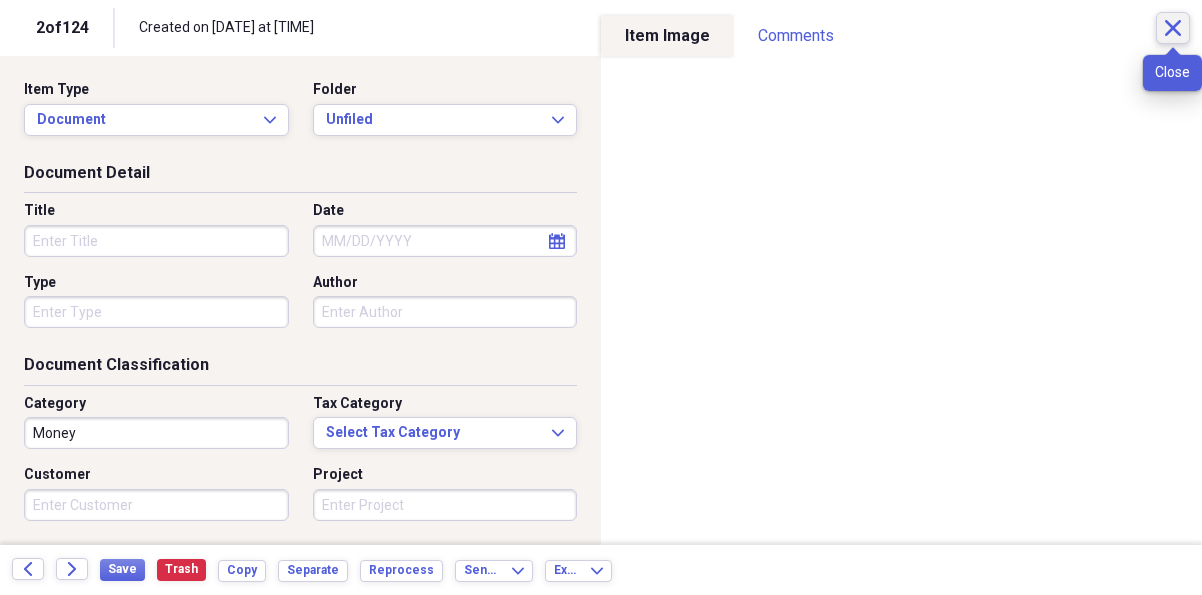 click on "Close" 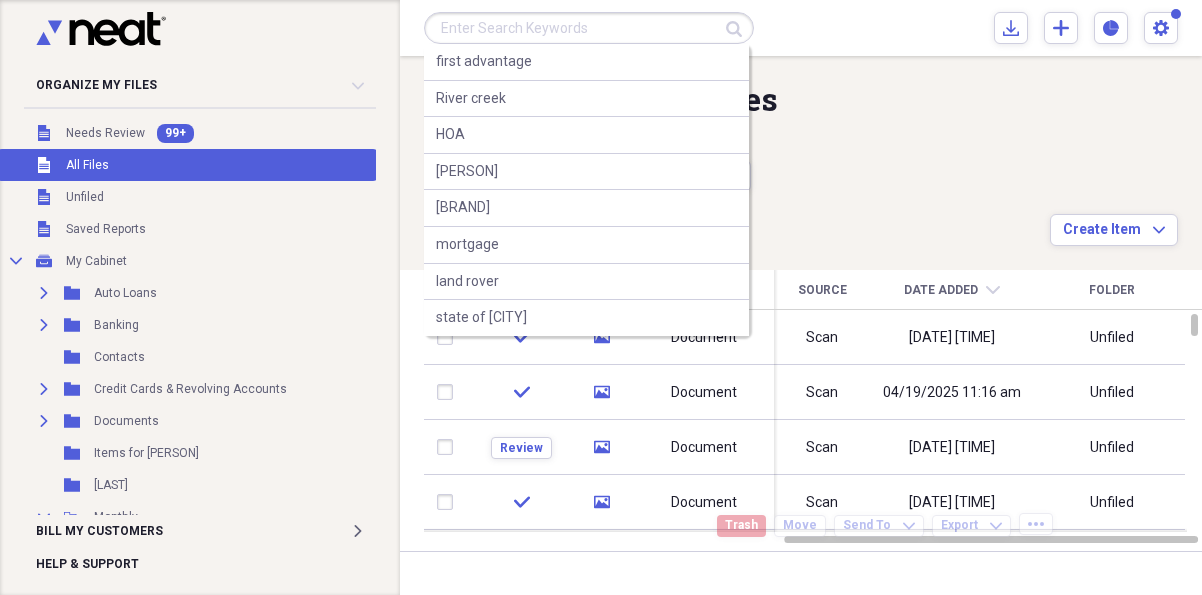 click at bounding box center [589, 28] 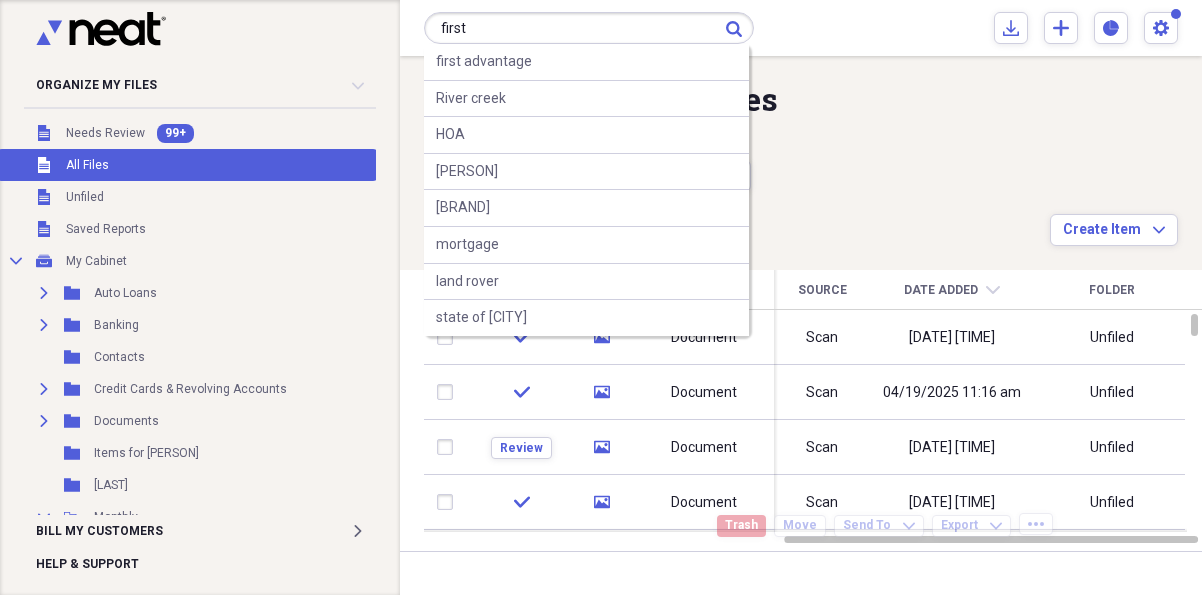 type on "first" 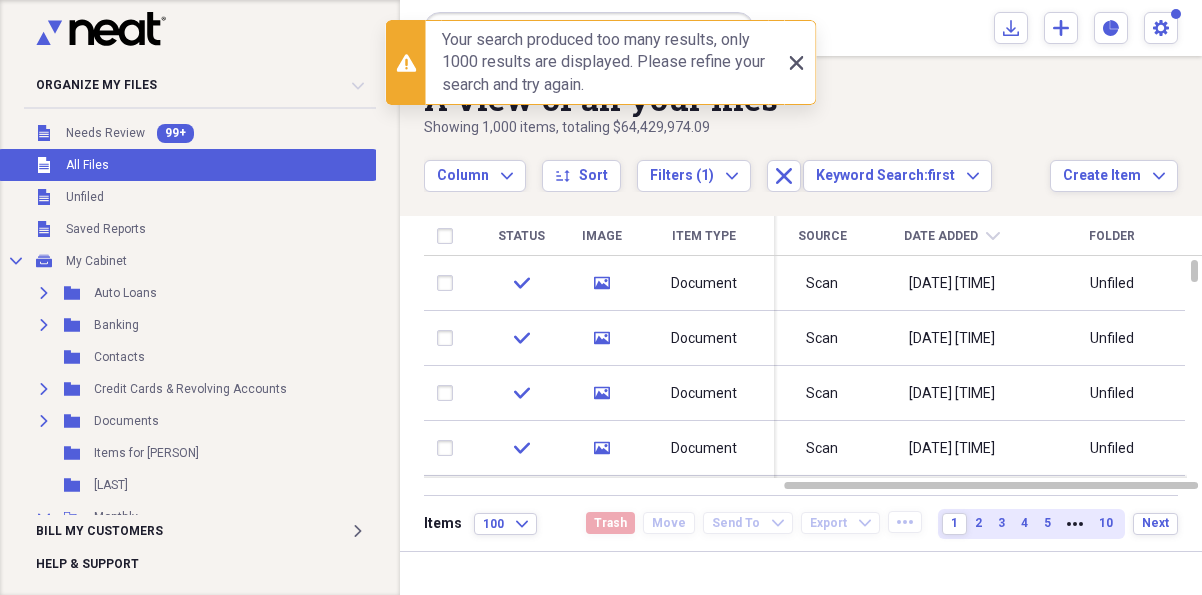 click 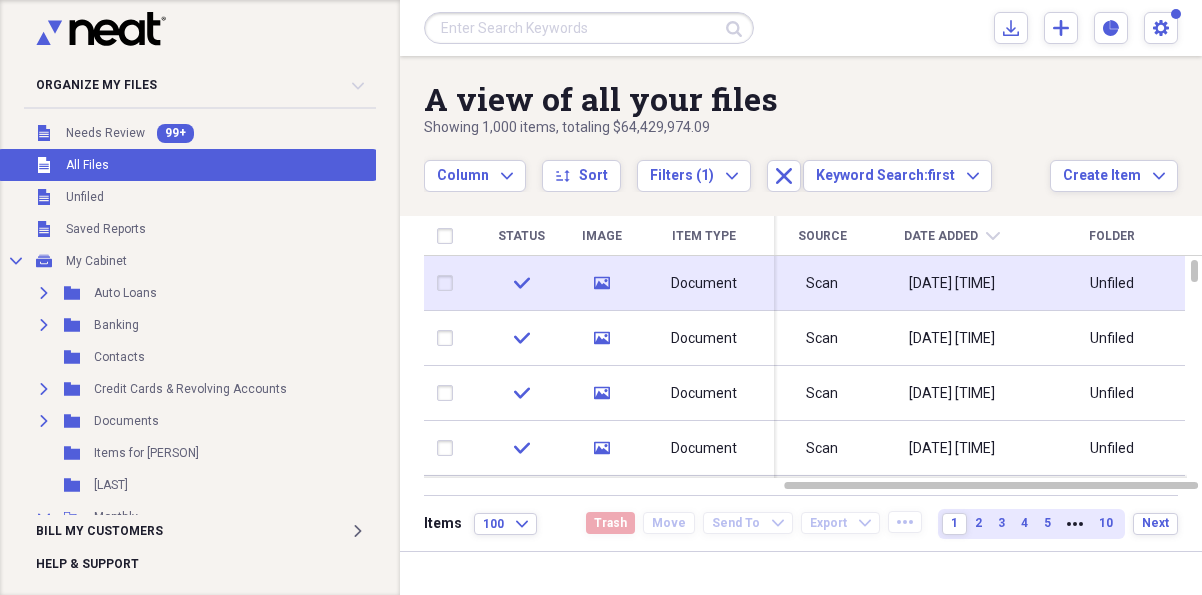 click on "Document" at bounding box center (704, 284) 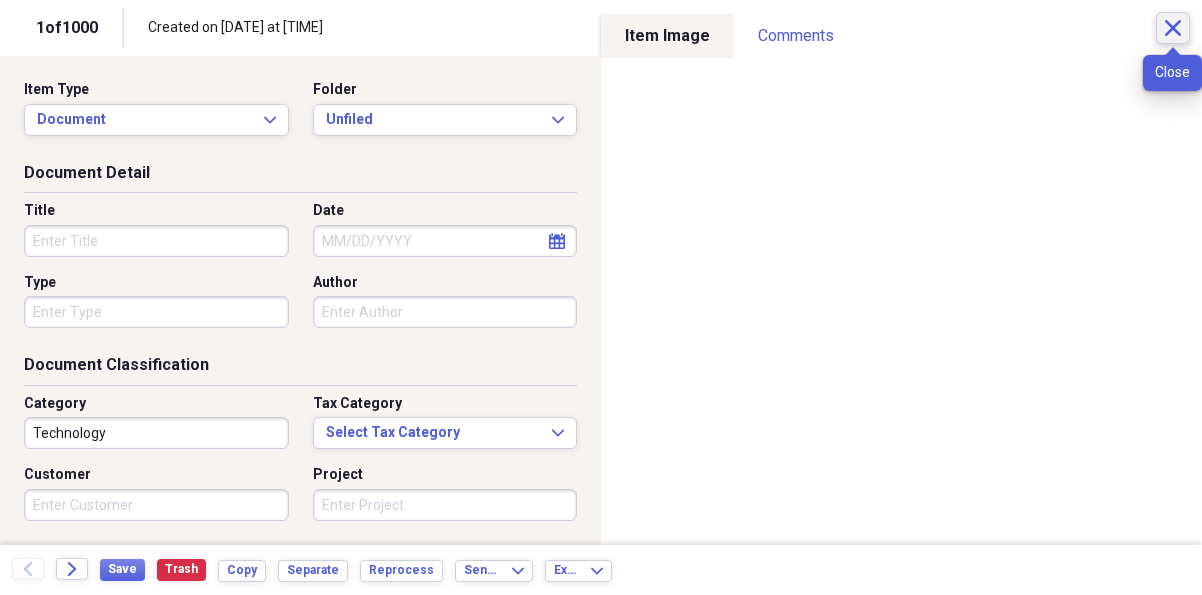 click 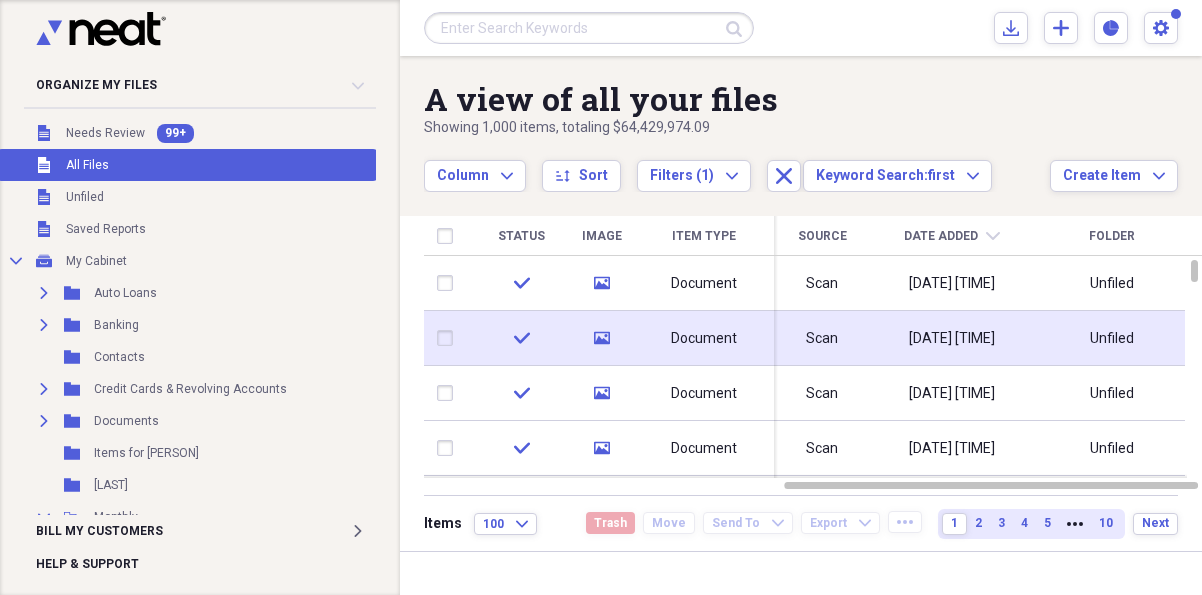 click on "Document" at bounding box center (704, 339) 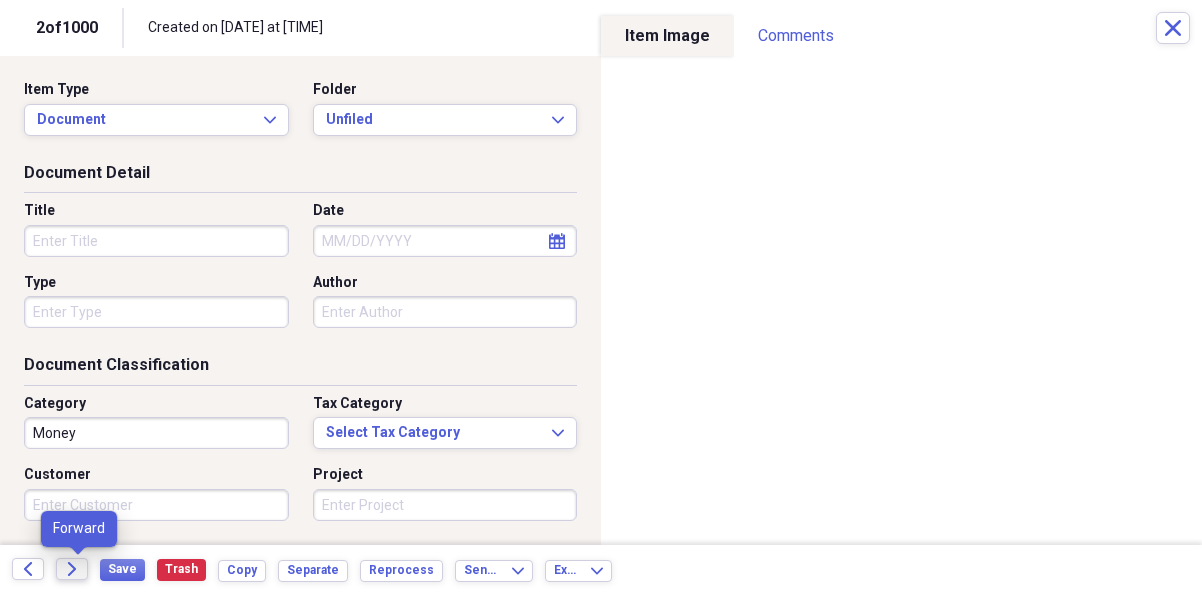 click on "Forward" 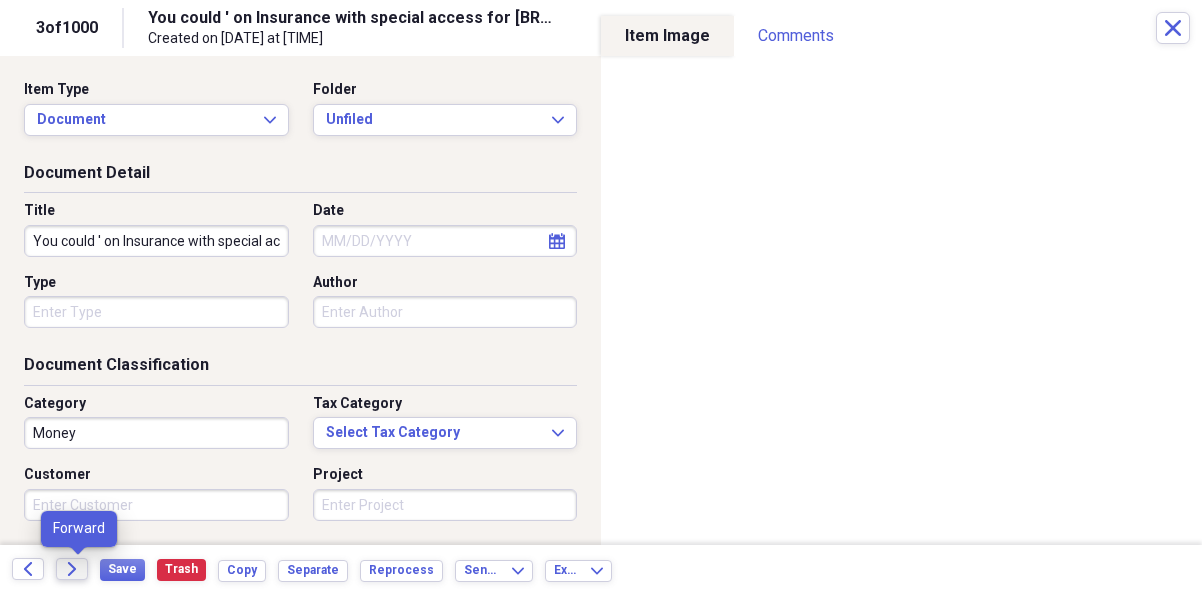 click on "Forward" 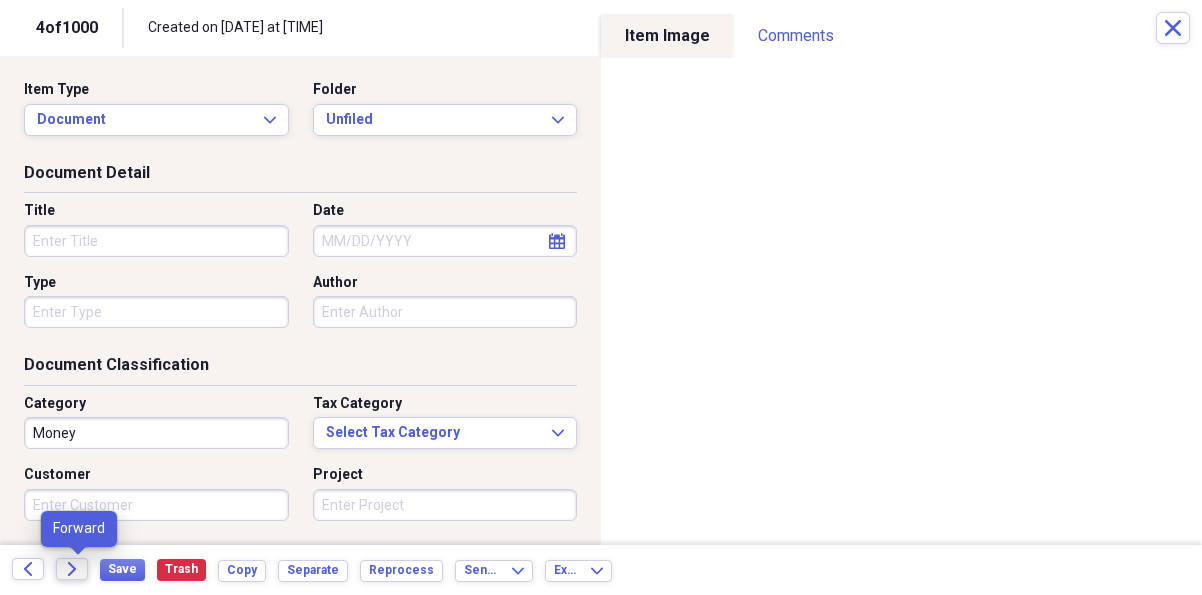 click on "Forward" 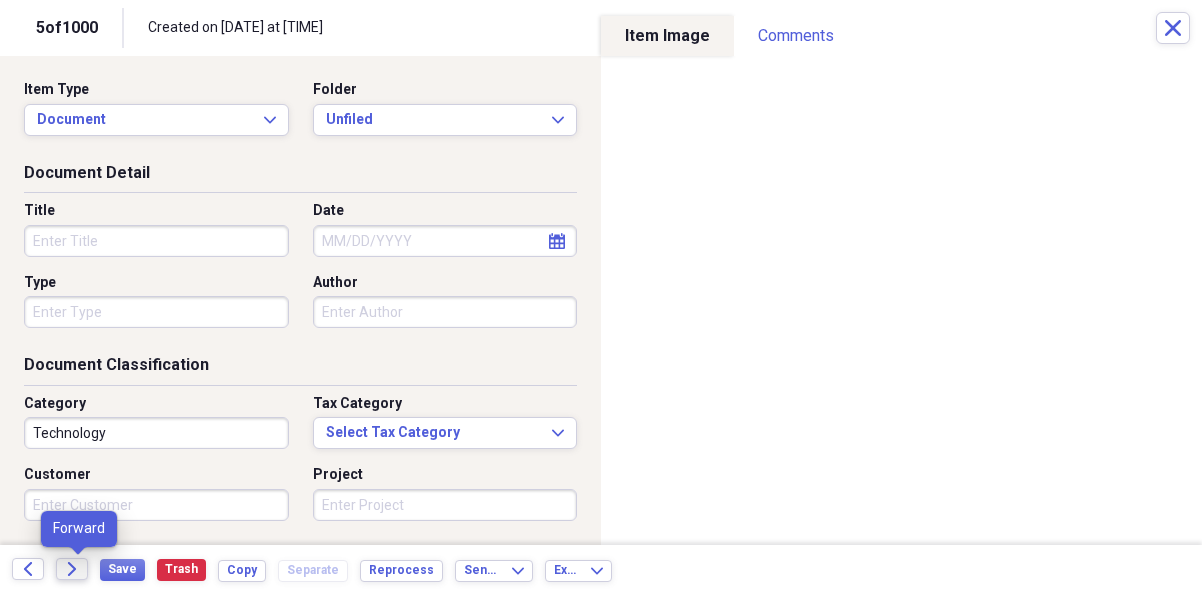 click on "Forward" 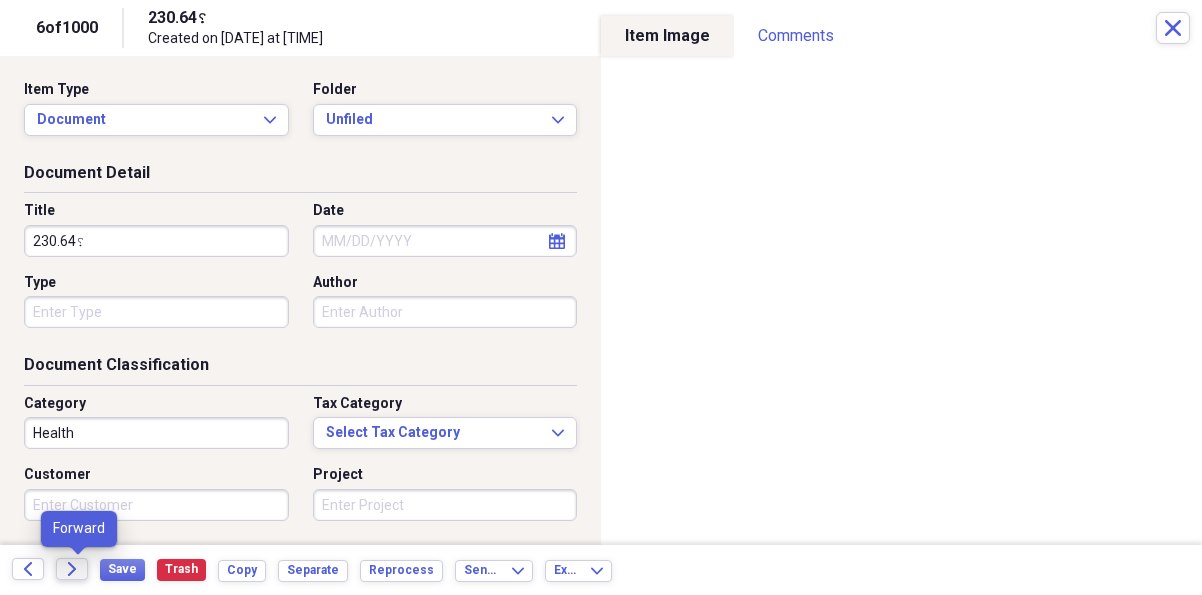 click on "Forward" 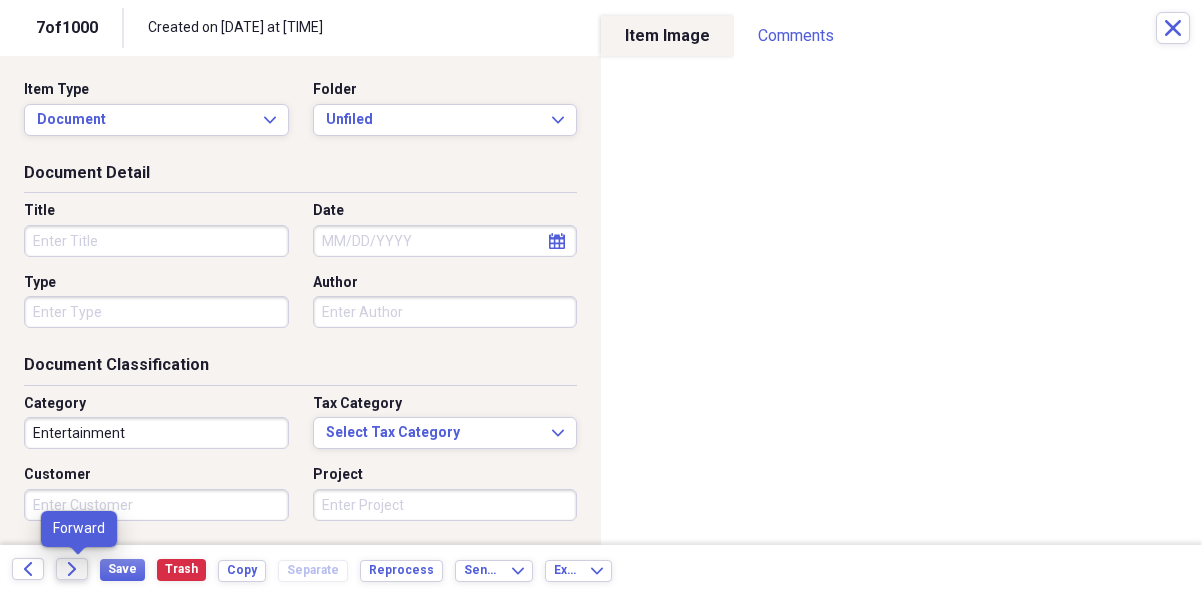 click on "Forward" 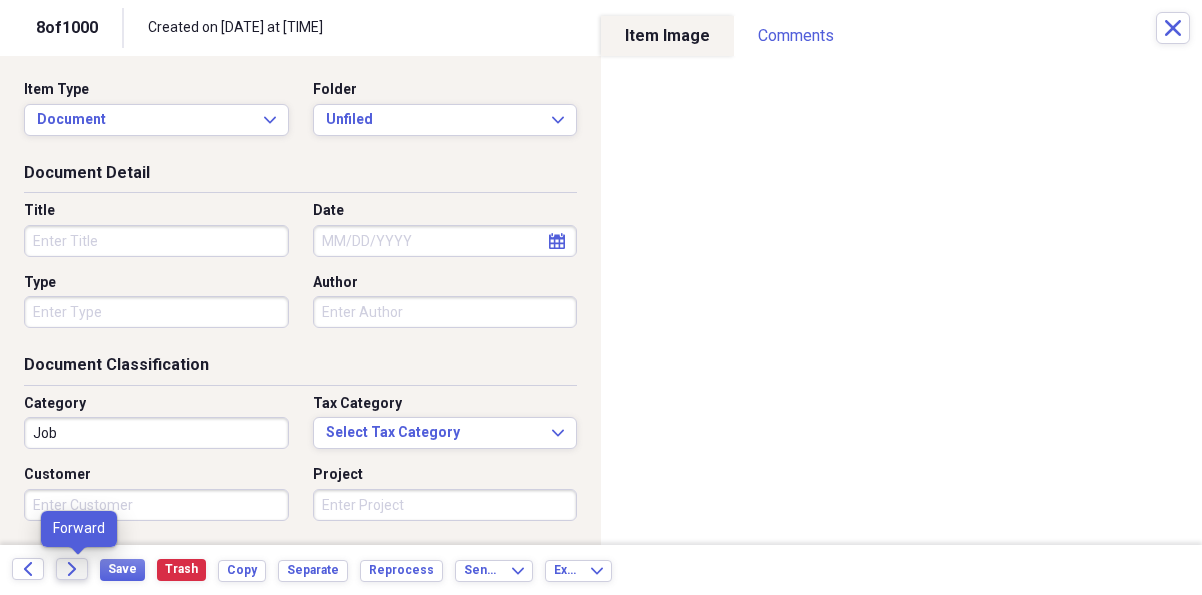 click on "Forward" 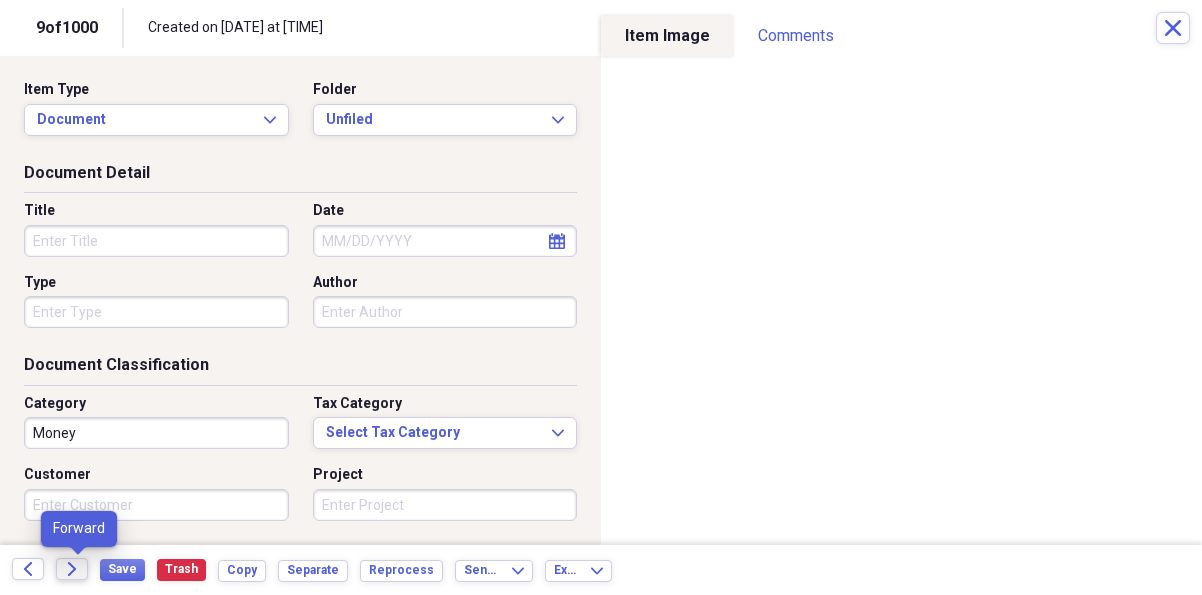 click on "Forward" 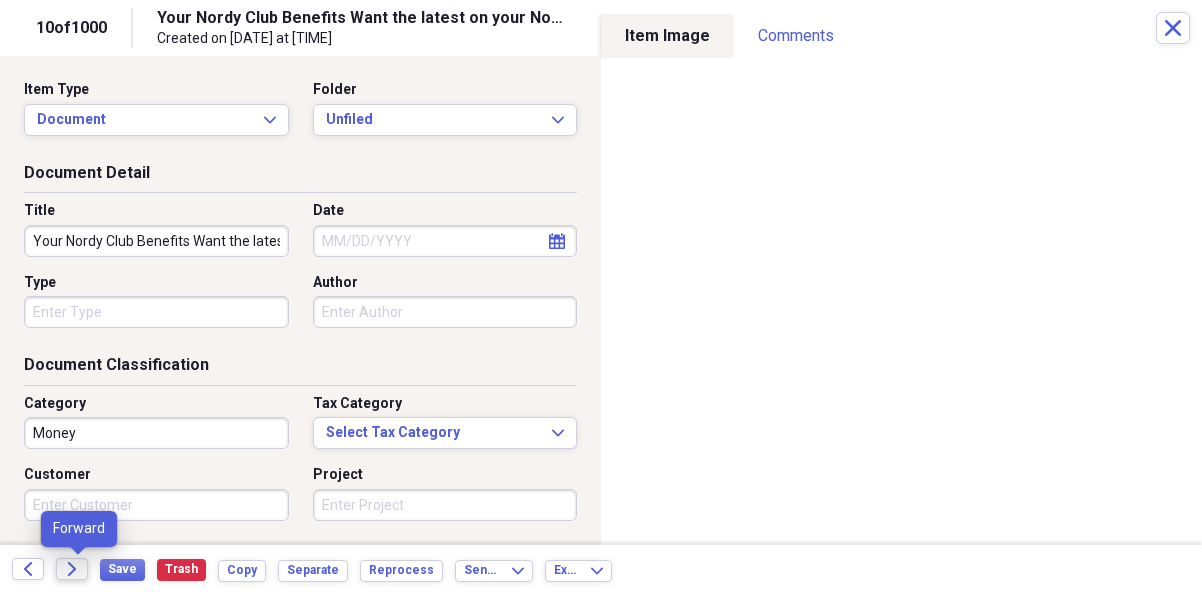 click on "Forward" 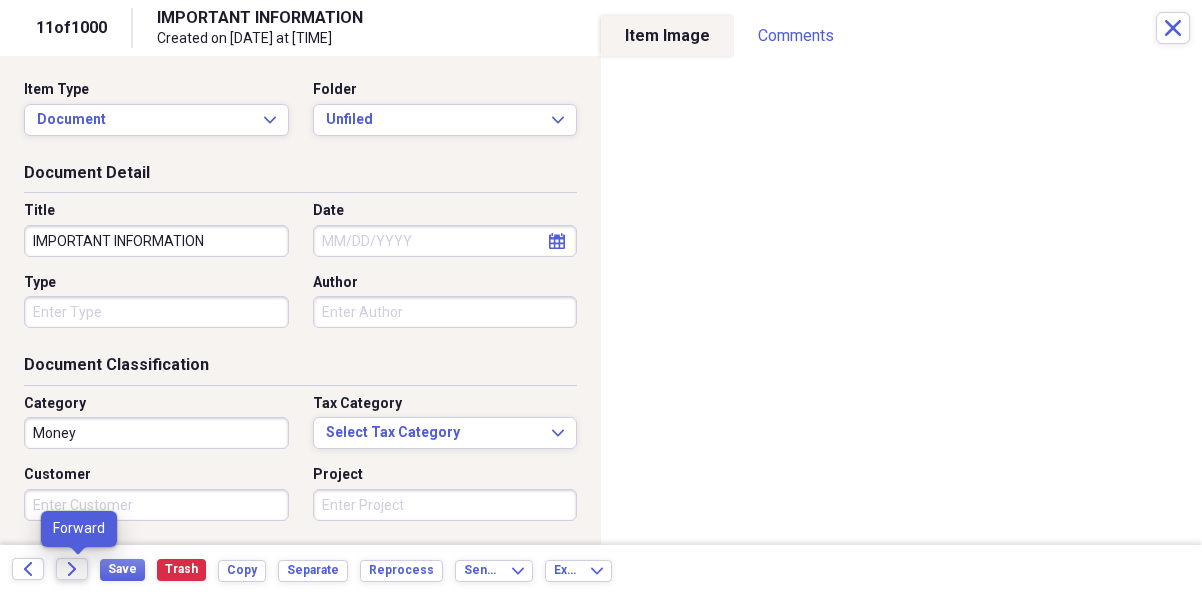 click on "Forward" 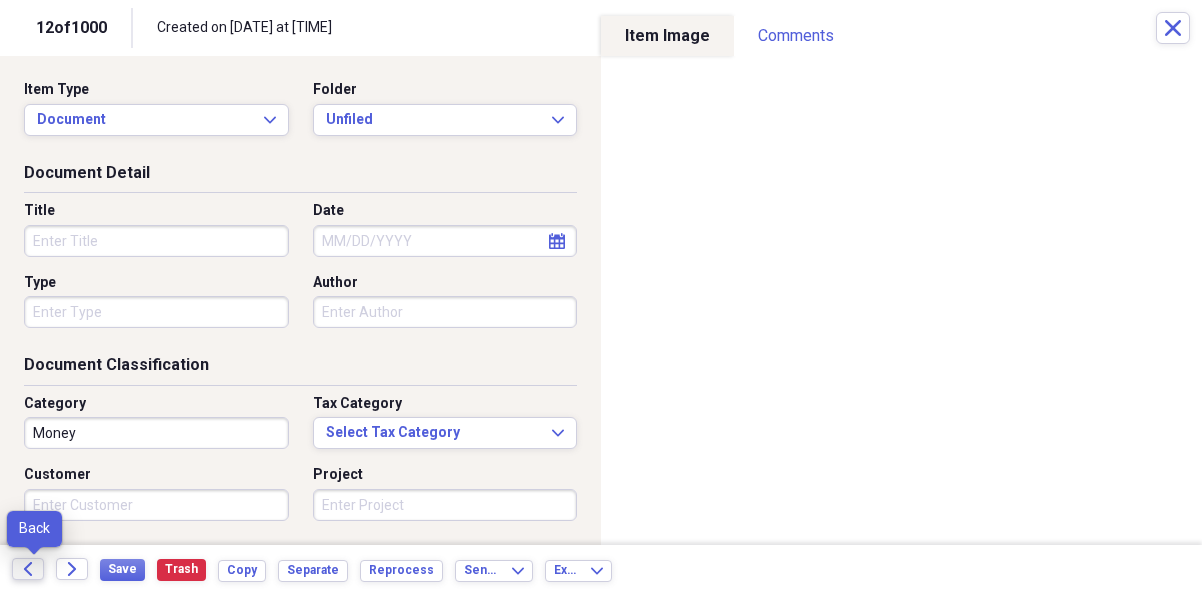 click on "Back" 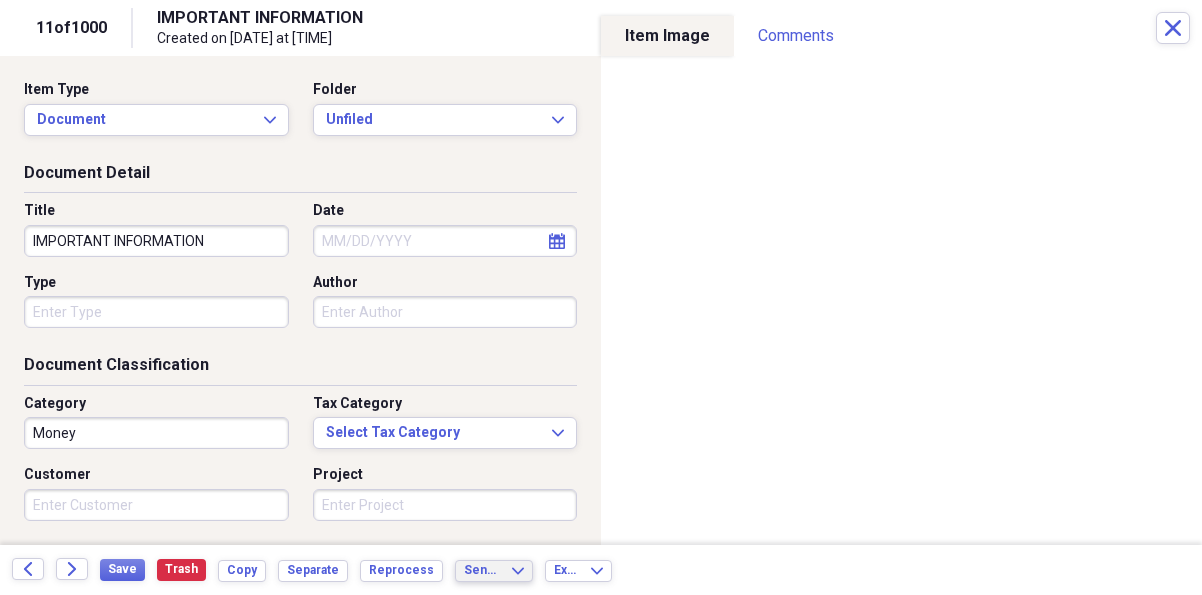 click on "Send To Expand" at bounding box center (494, 570) 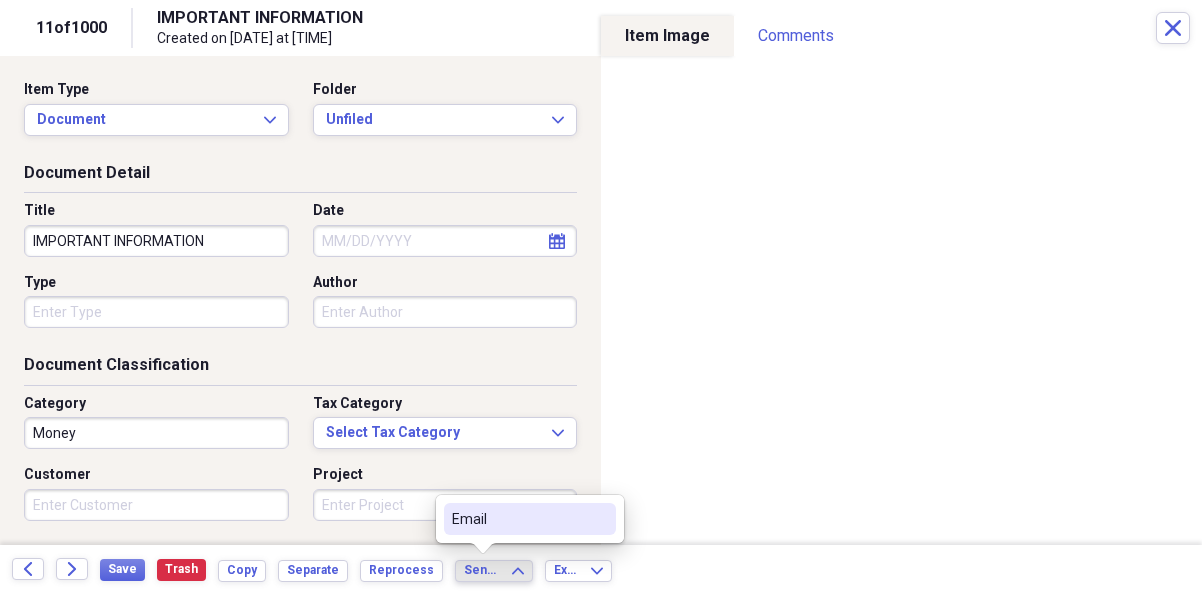 click on "Email" at bounding box center [518, 519] 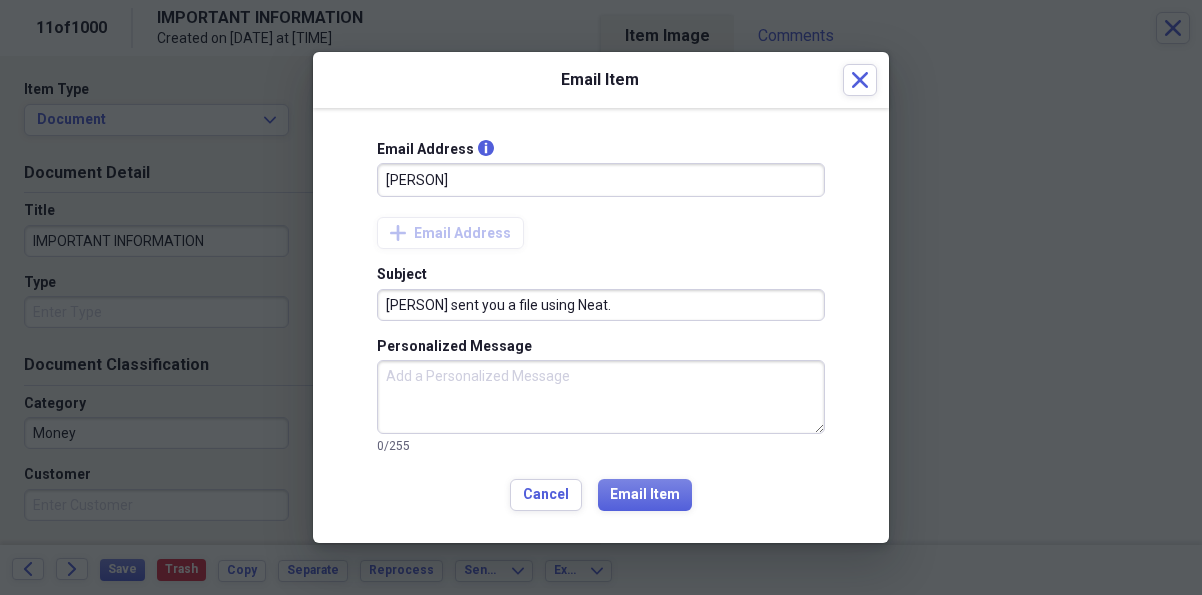 type on "[EMAIL]" 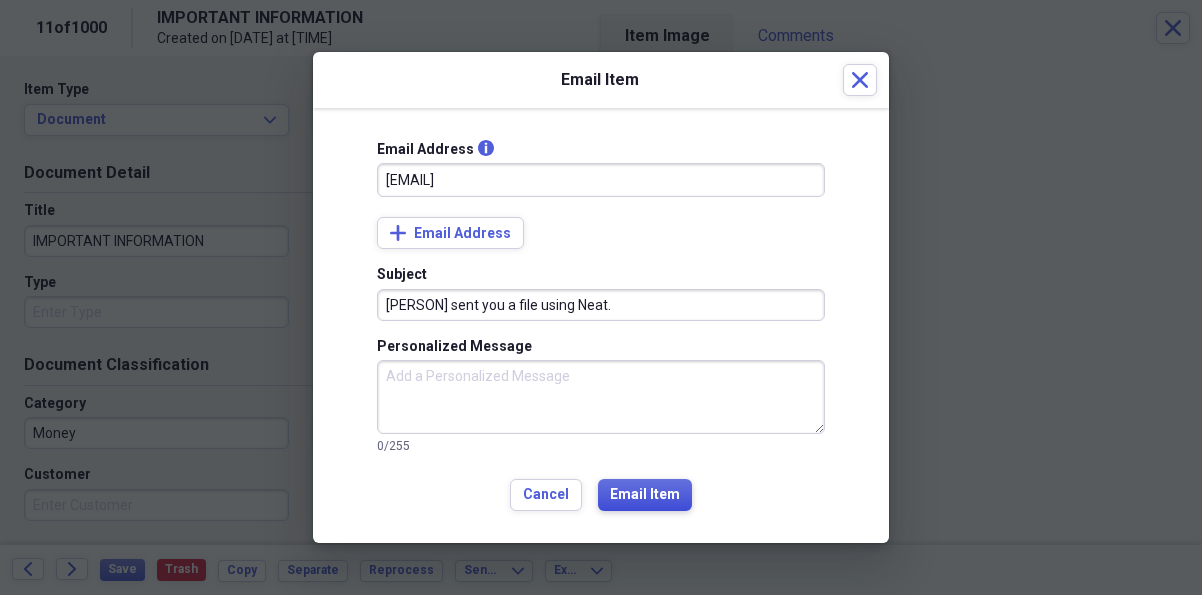 click on "Email Item" at bounding box center [645, 495] 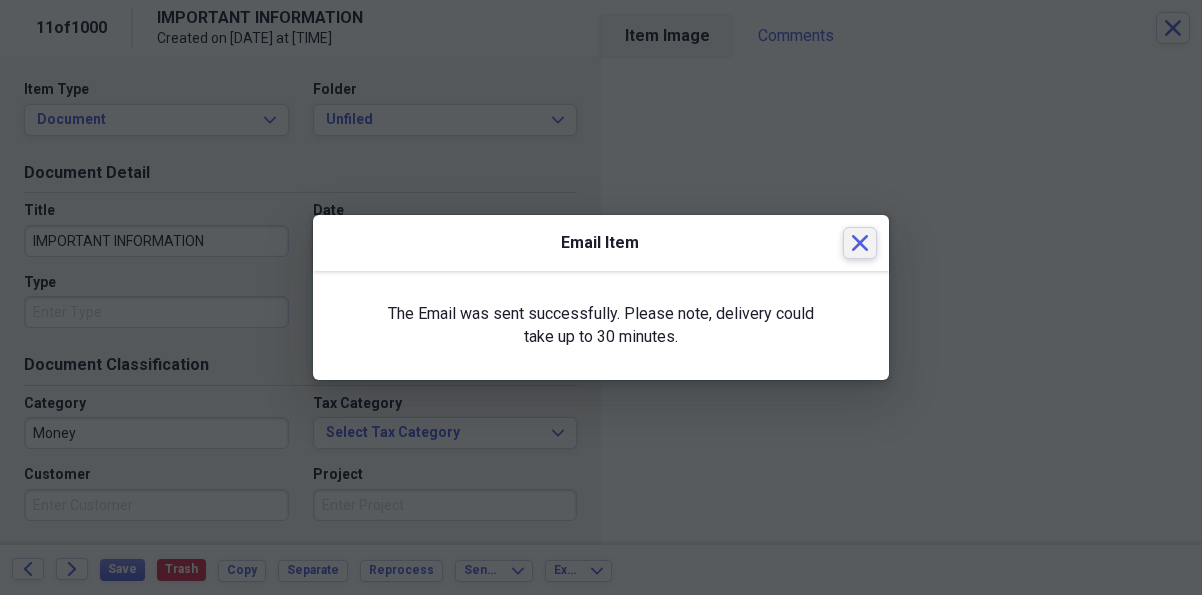 click 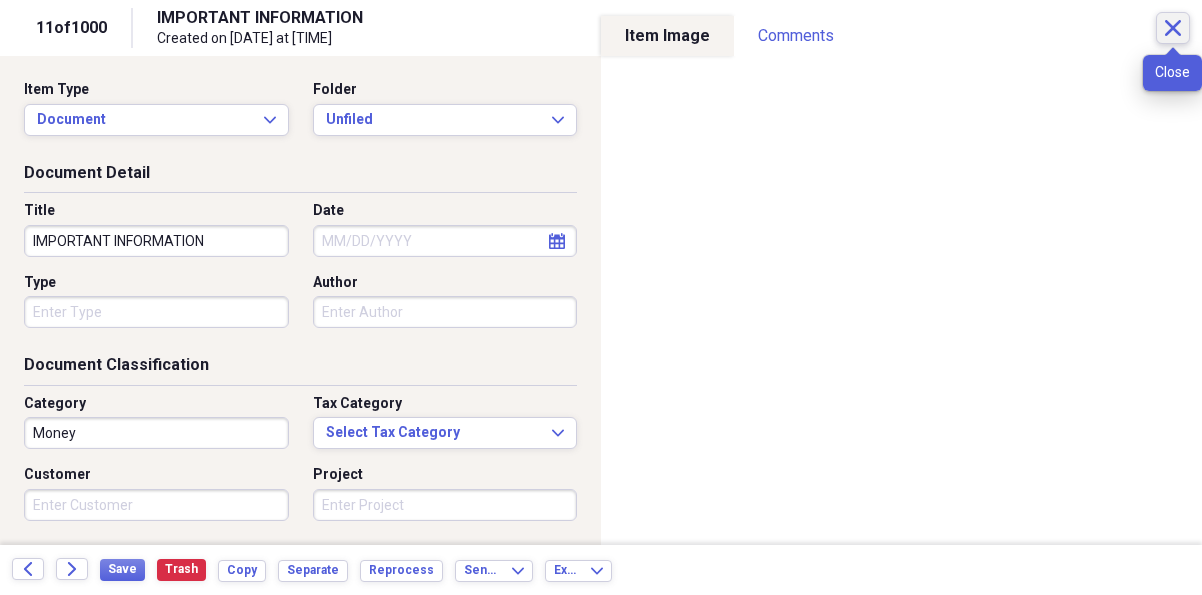 click on "Close" 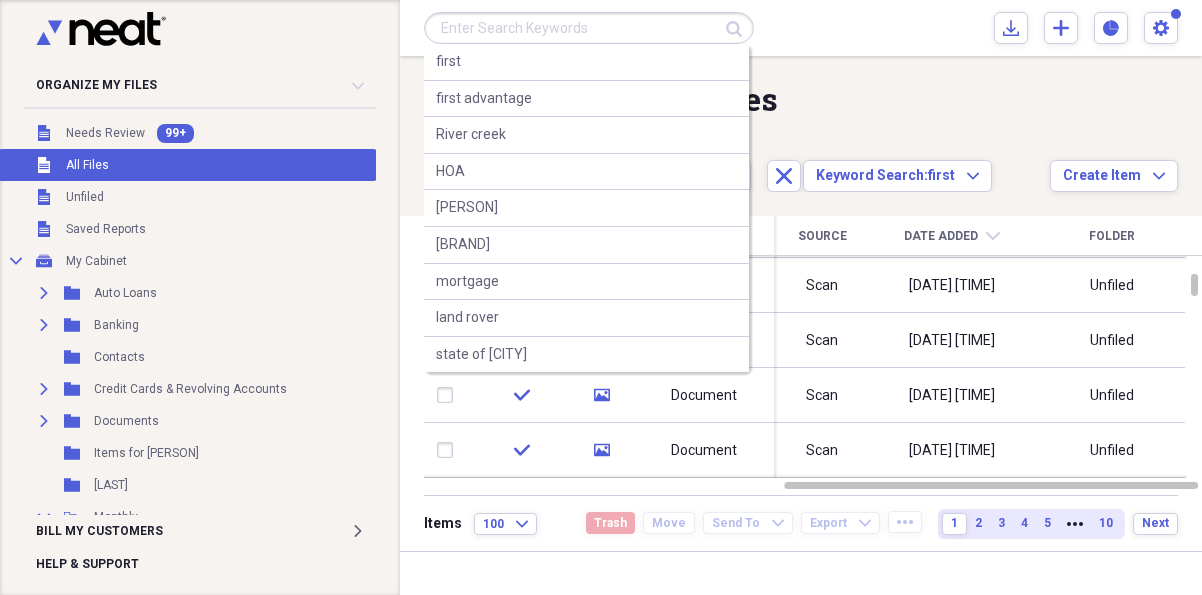 click at bounding box center [589, 28] 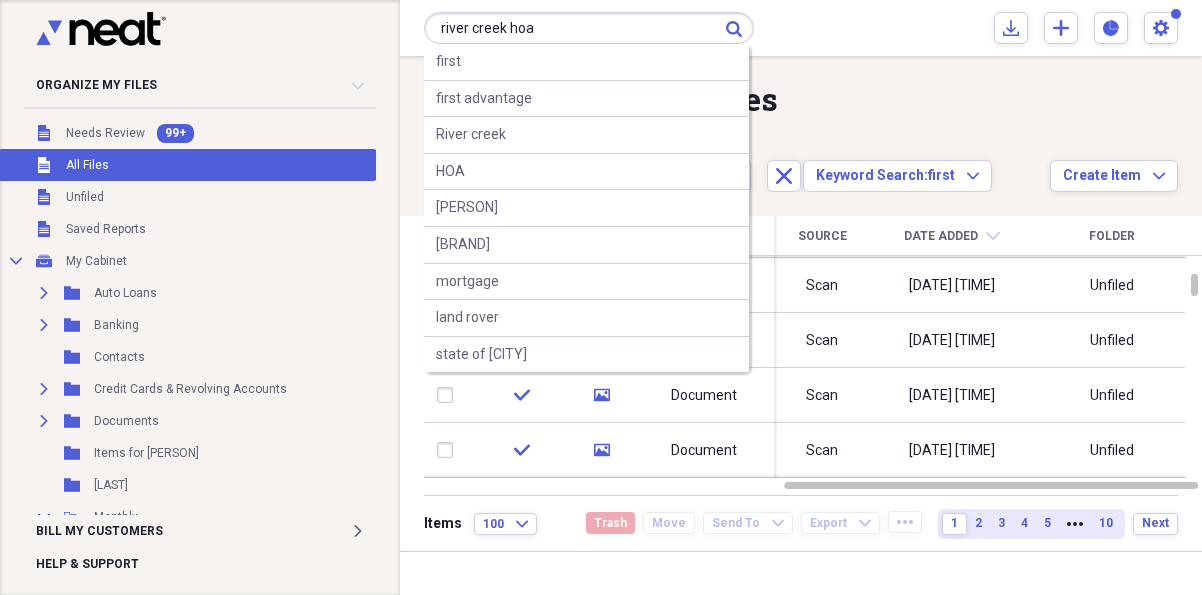 type on "river creek hoa" 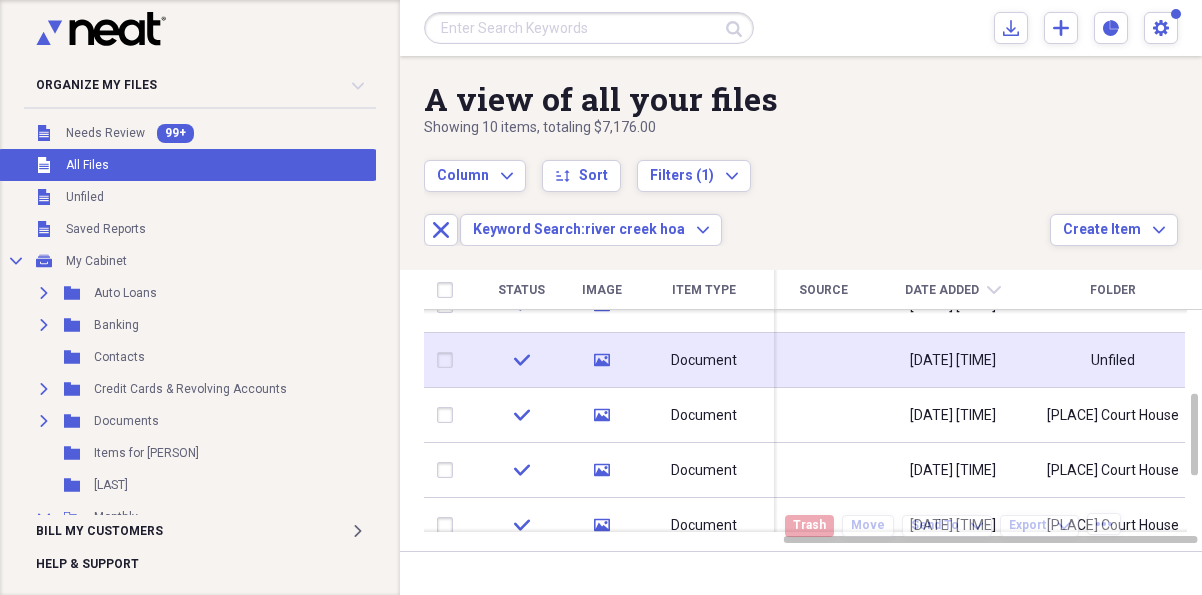 click at bounding box center (823, 360) 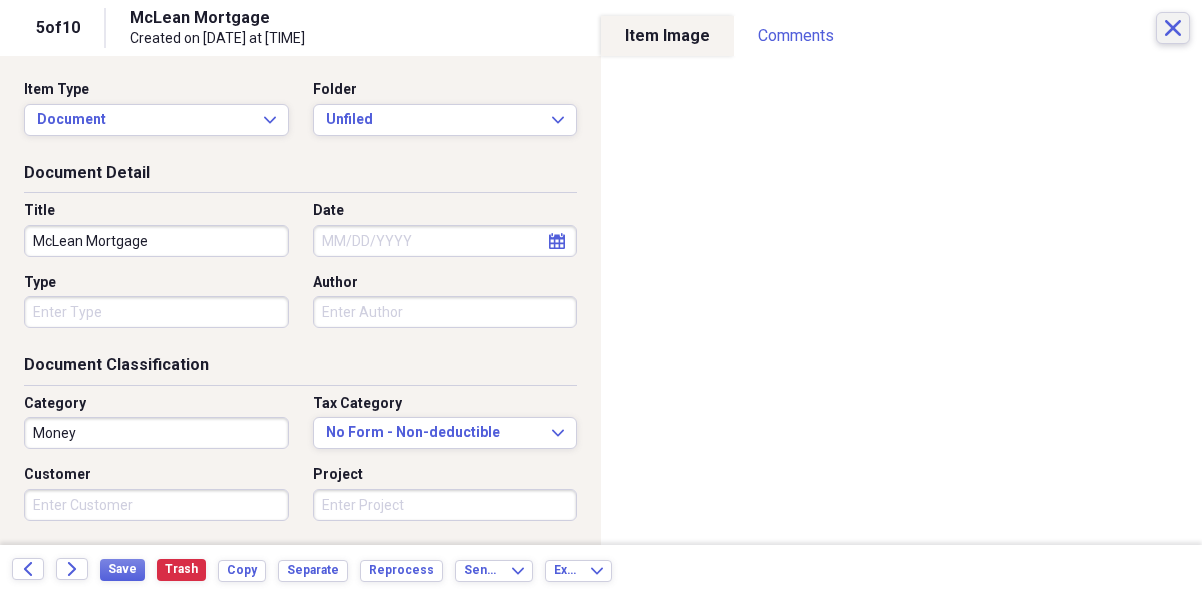 click on "Close" 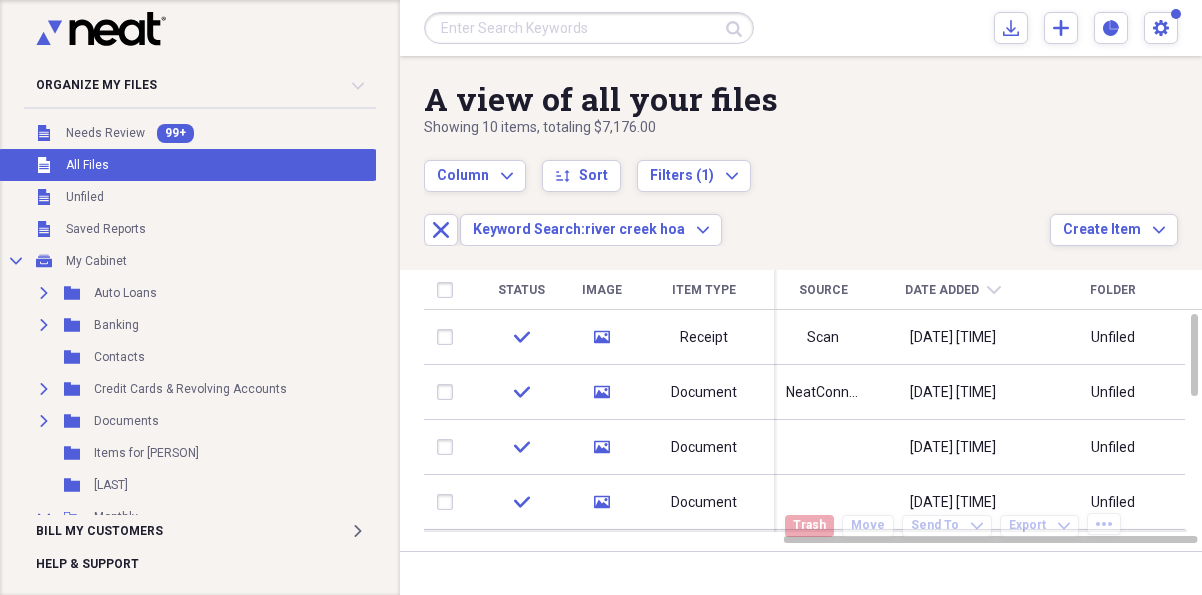 click at bounding box center [589, 28] 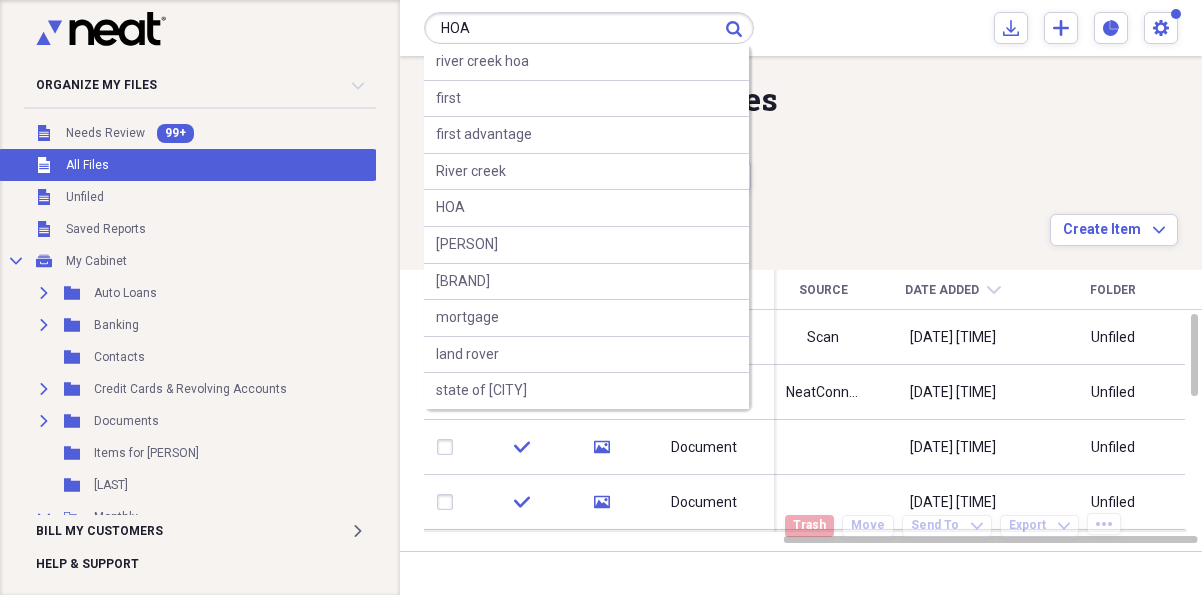 type on "HOA" 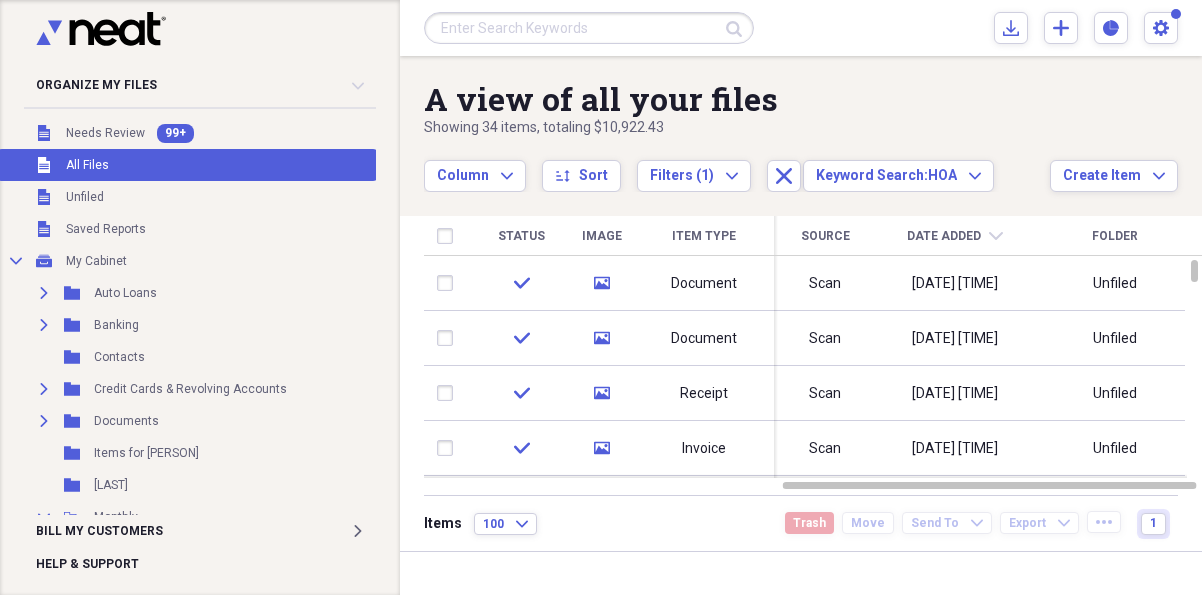 click at bounding box center [589, 28] 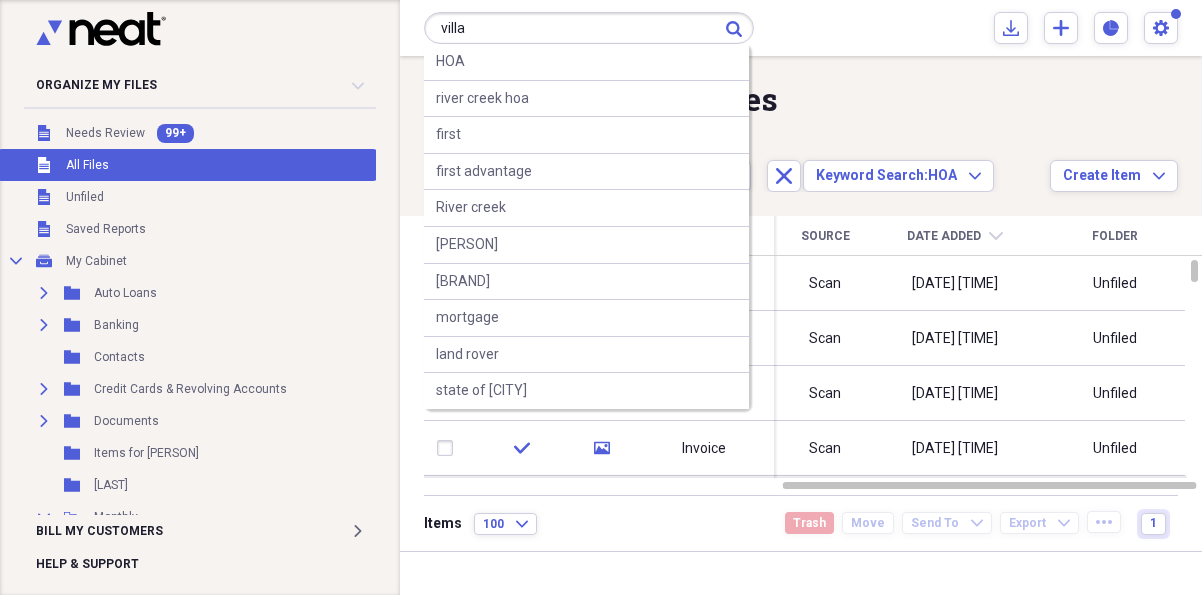 type on "villa" 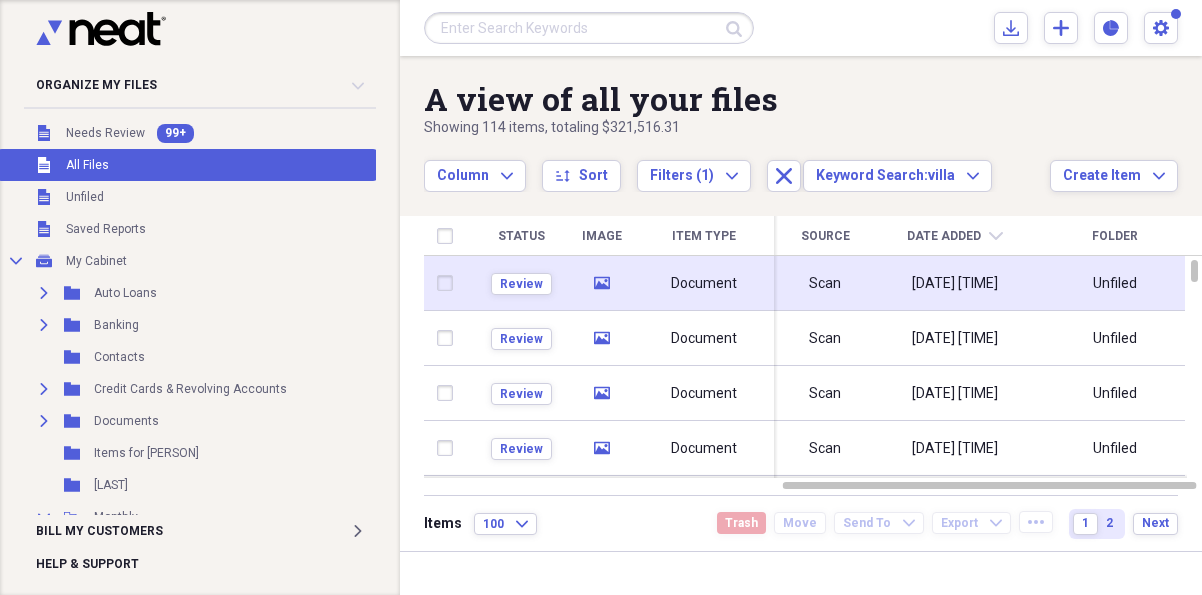 click on "[DATE] [TIME]" at bounding box center (955, 283) 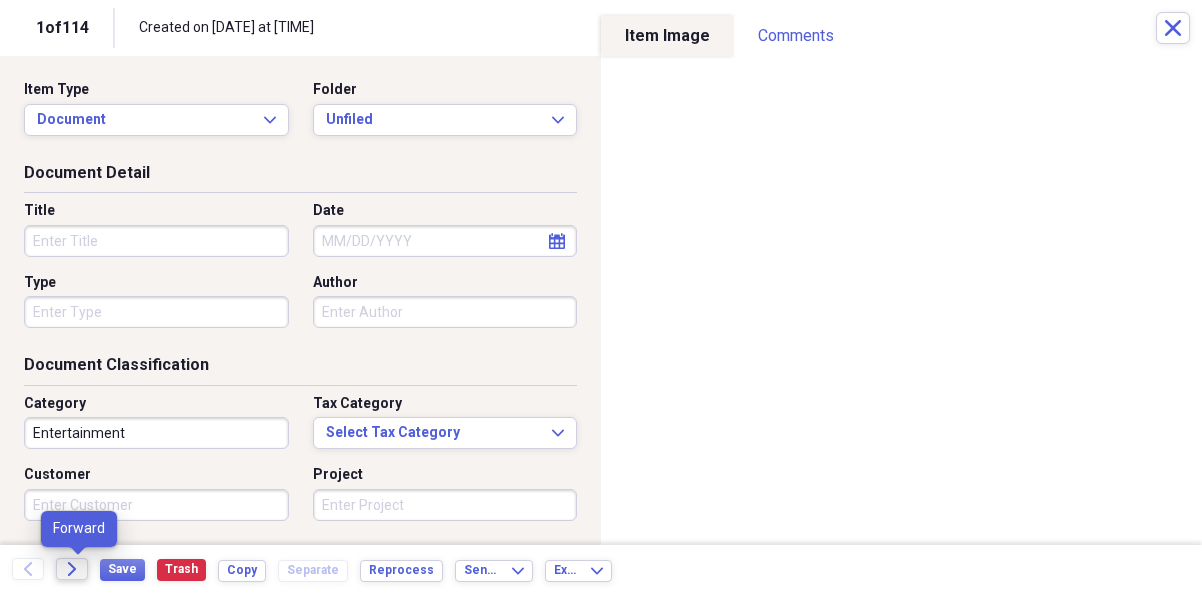 click on "Forward" 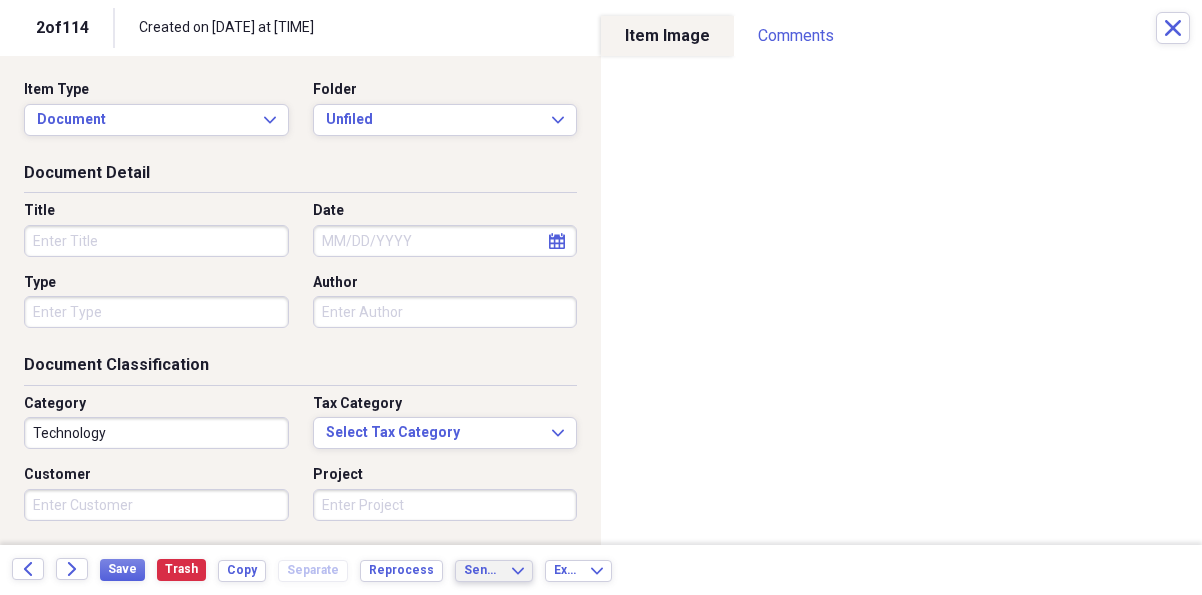 click on "Send To" at bounding box center [482, 570] 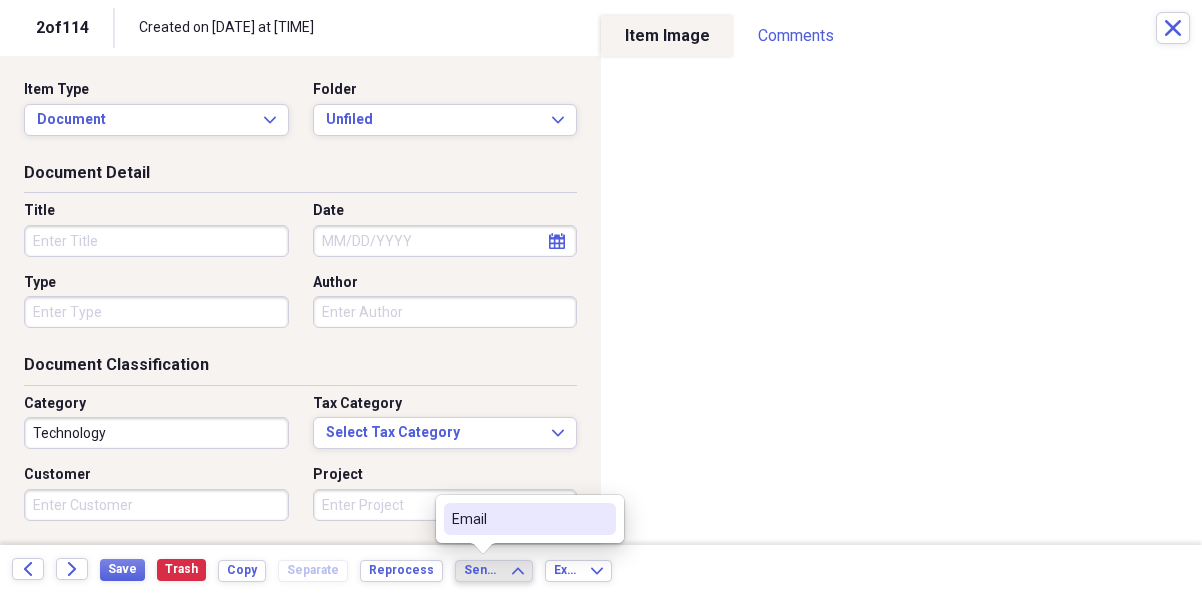 click on "Email" at bounding box center (518, 519) 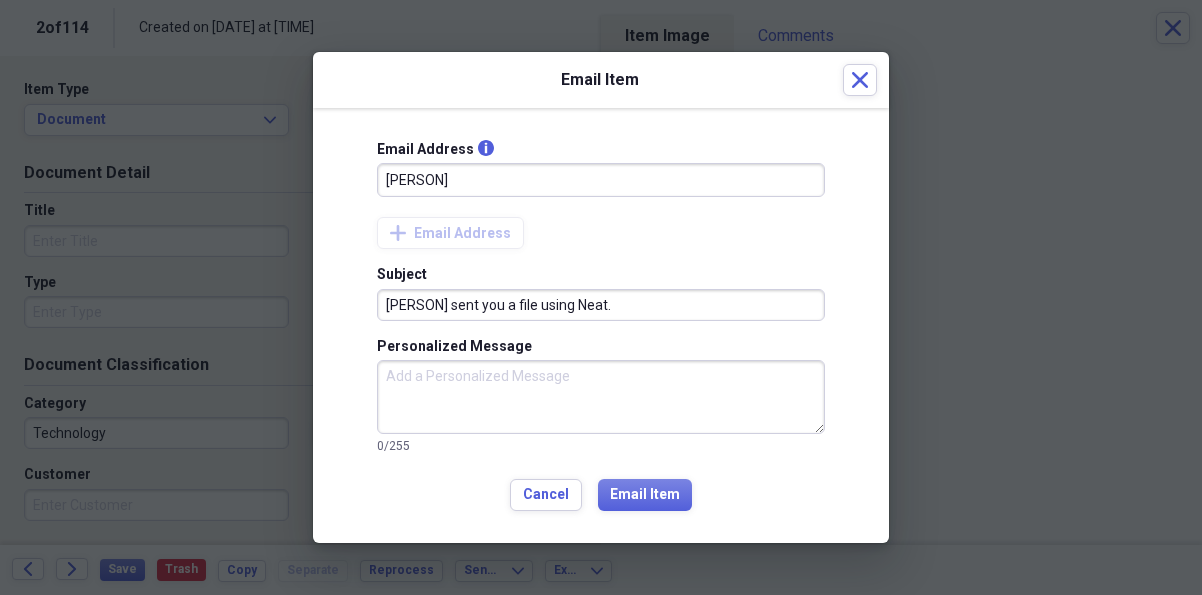type on "[EMAIL]" 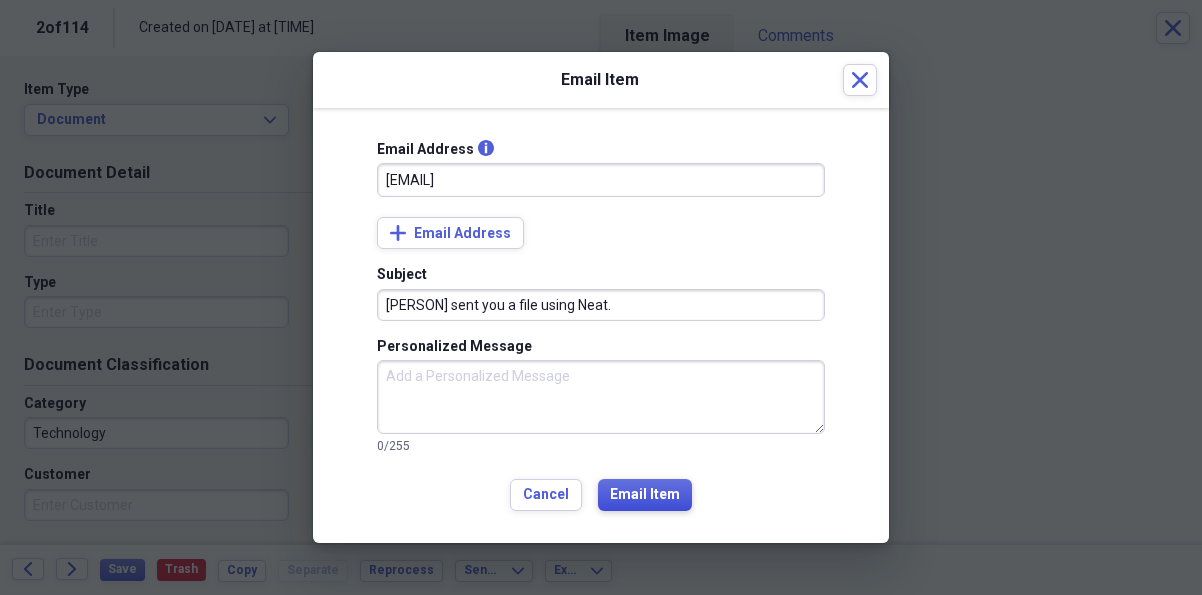 click on "Email Item" at bounding box center [645, 495] 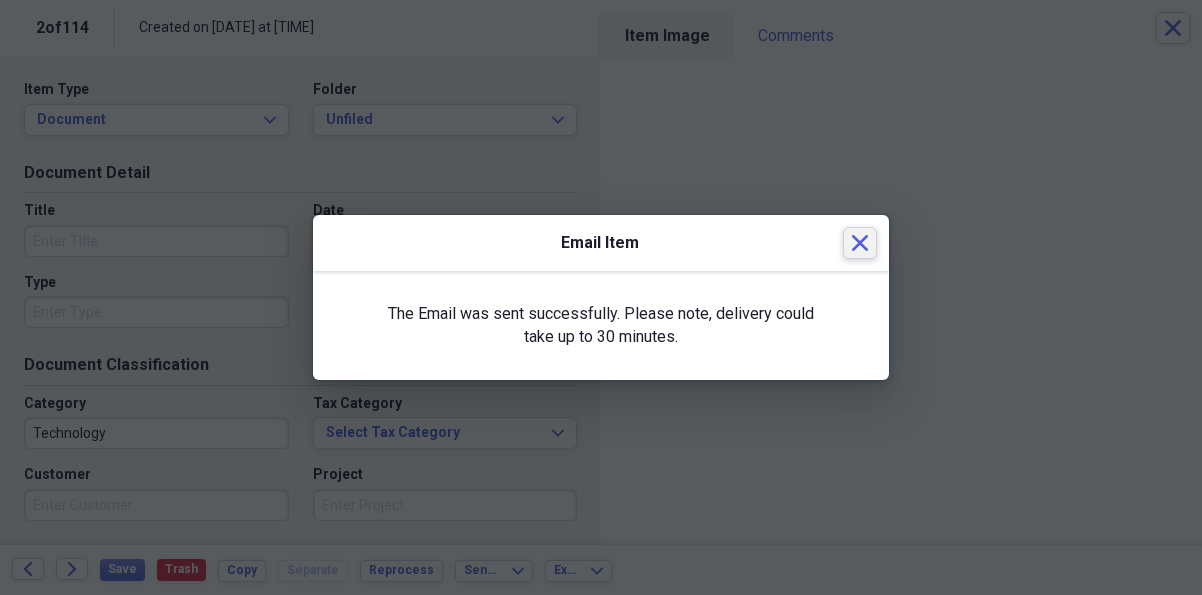 click on "Close" 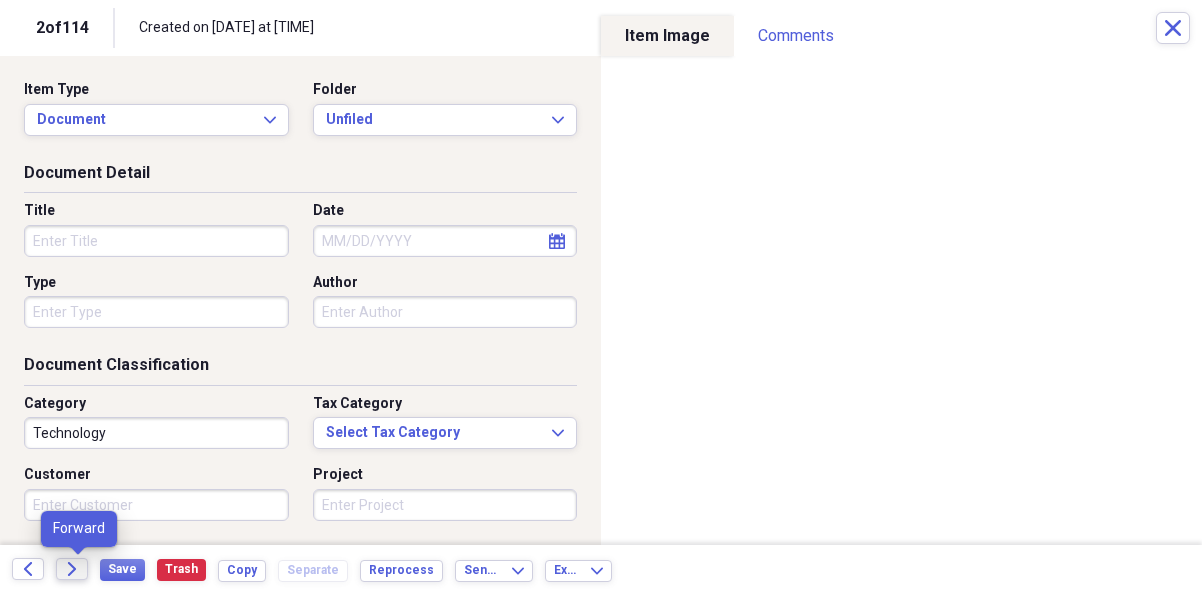 click on "Forward" at bounding box center [72, 569] 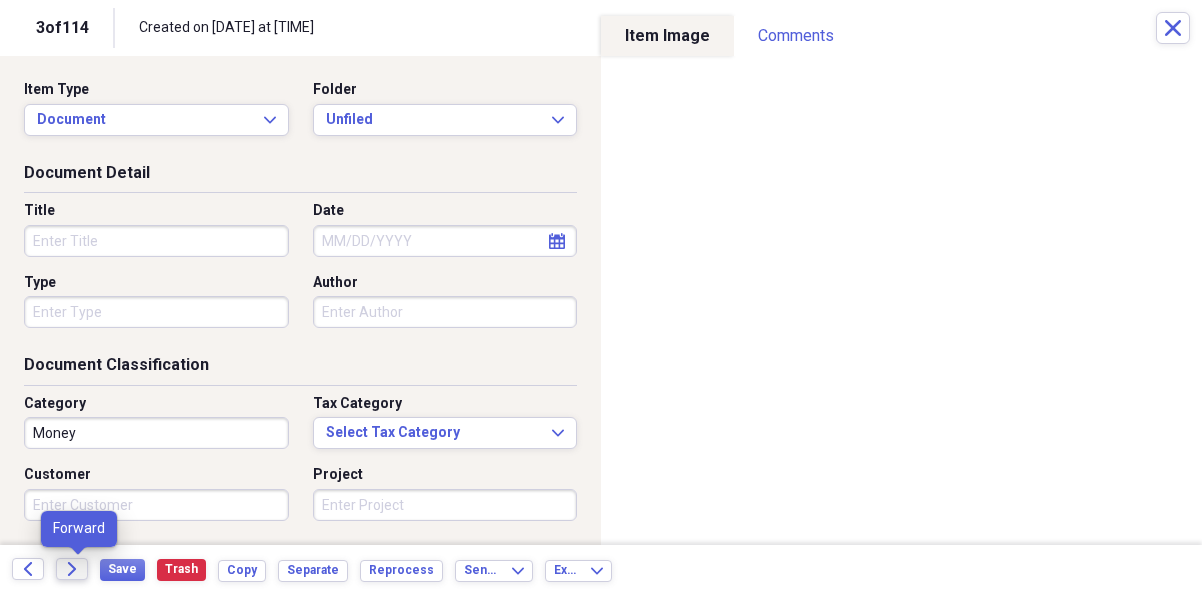 click on "Forward" at bounding box center (72, 569) 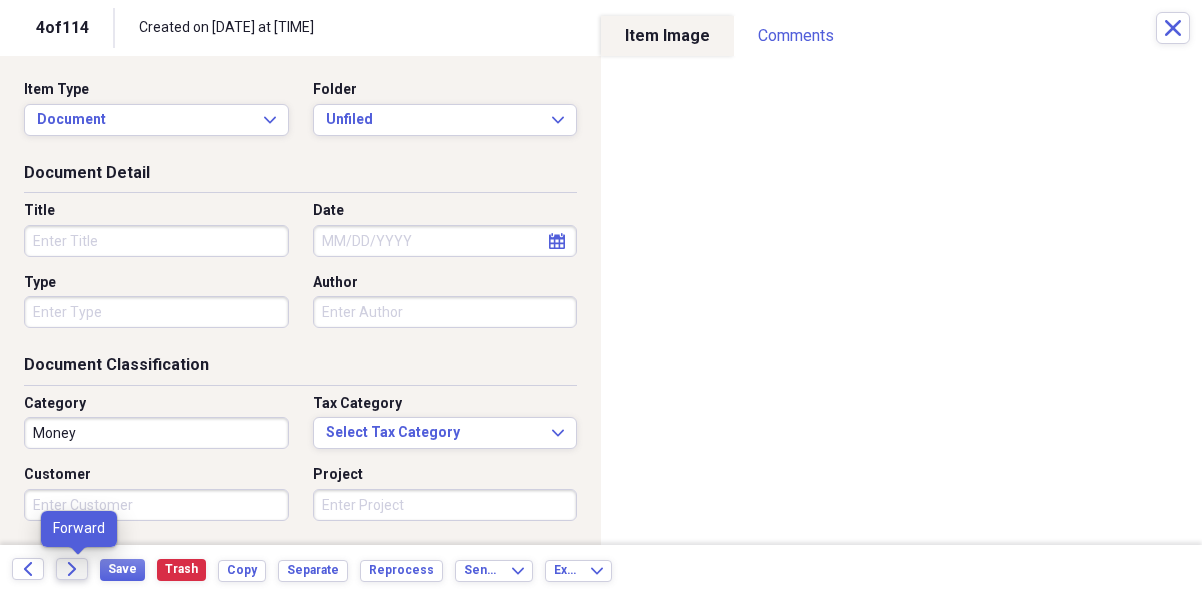 click on "Forward" at bounding box center (72, 569) 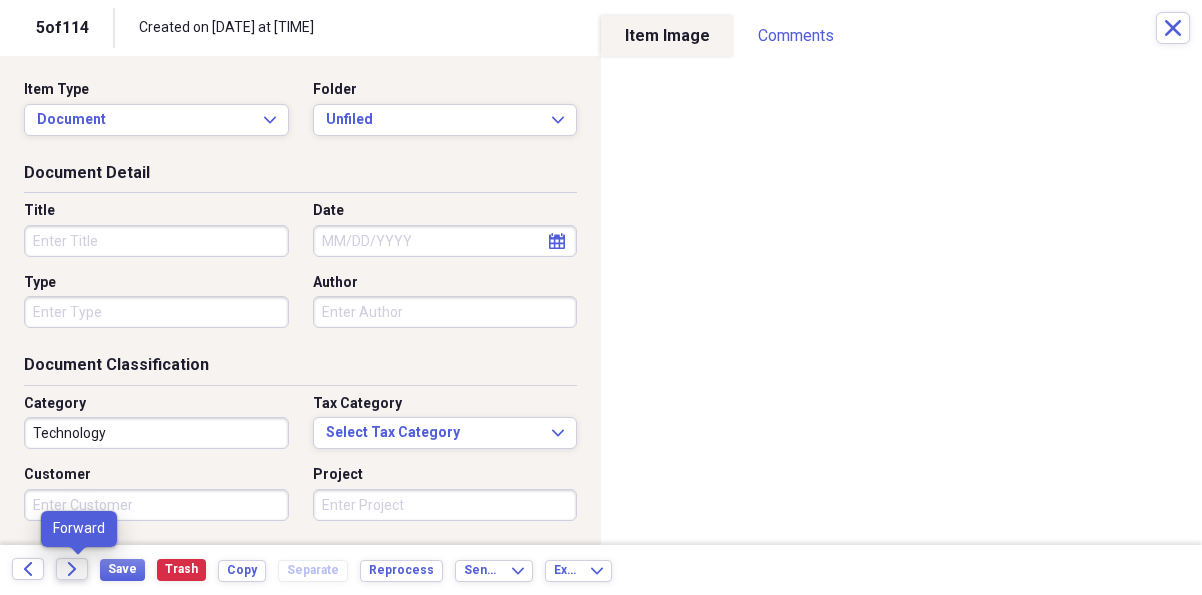 click on "Forward" at bounding box center [72, 569] 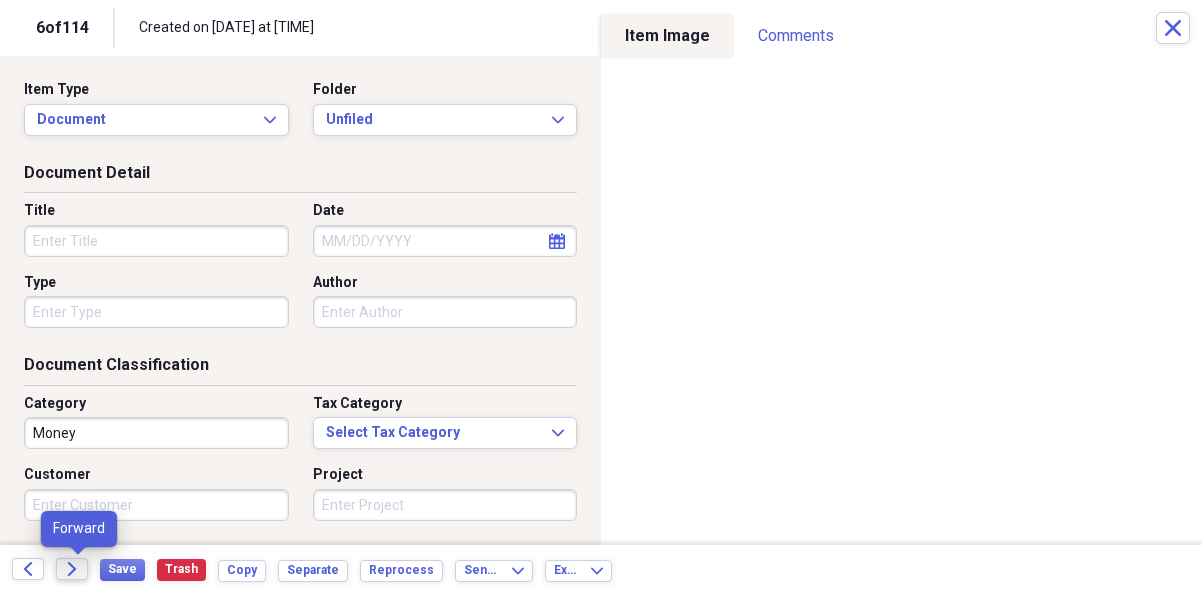 click on "Forward" 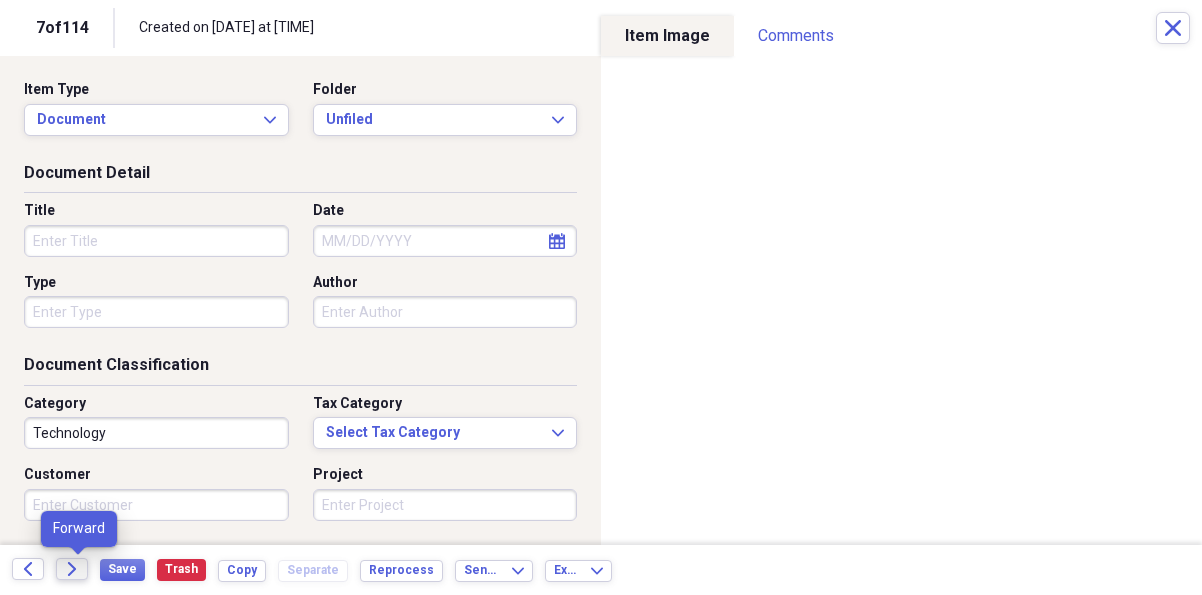 click 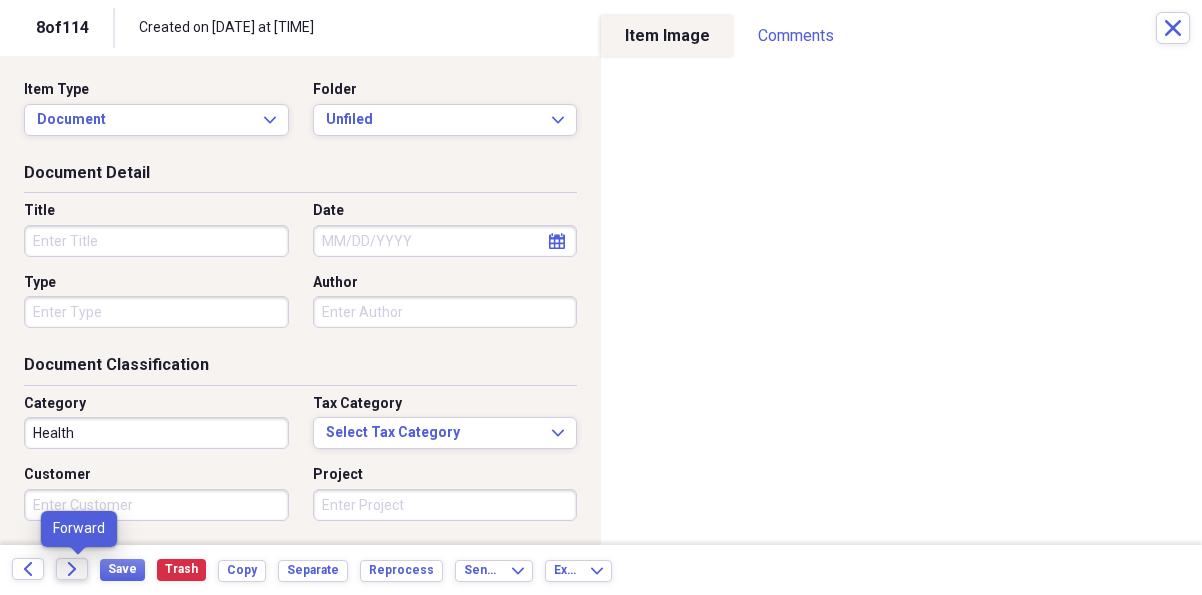 click 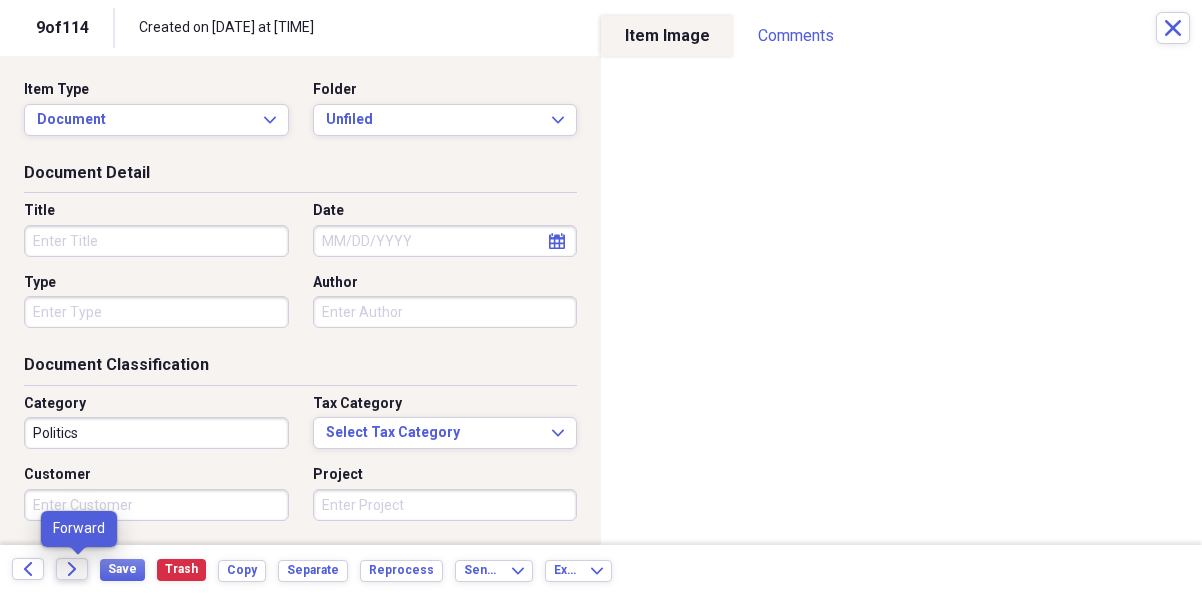 click on "Forward" 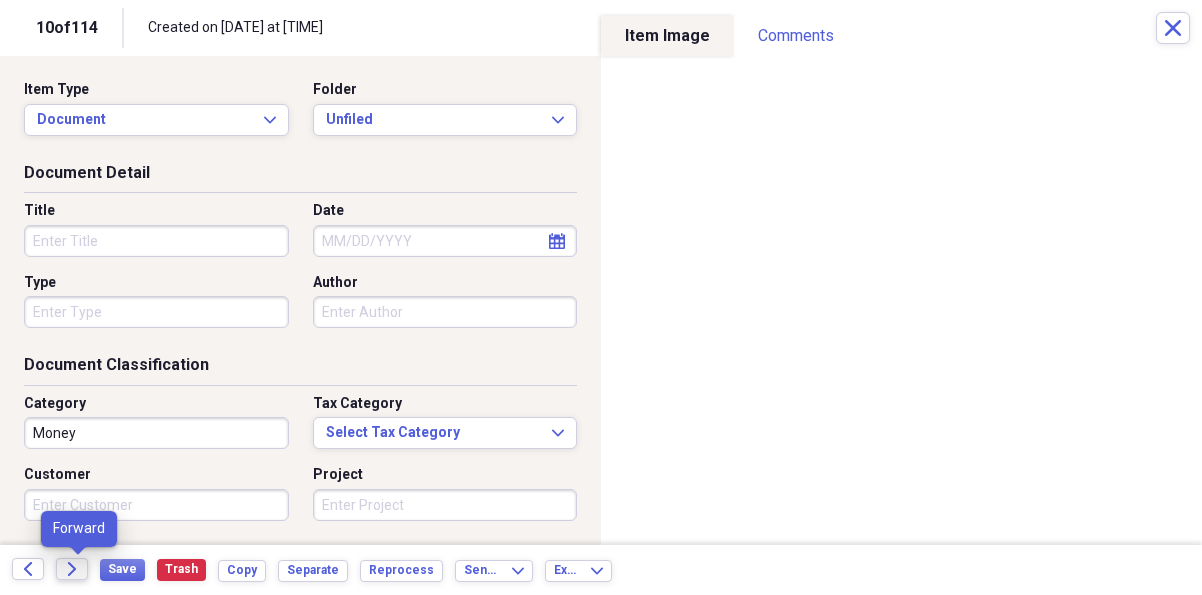 click on "Forward" at bounding box center [72, 569] 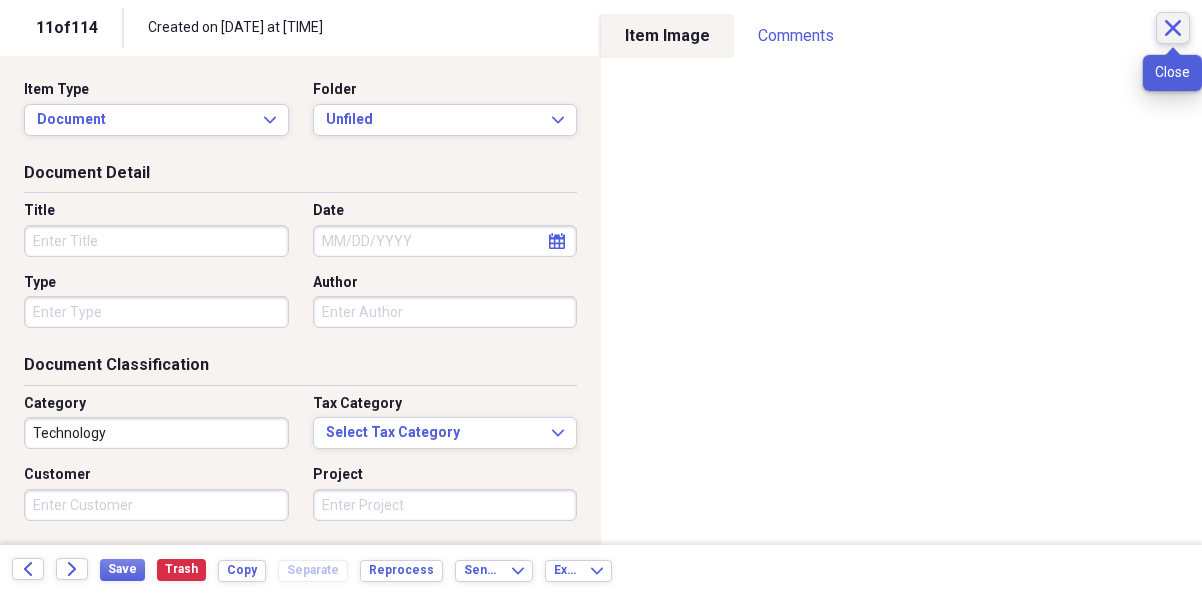 click on "Close" 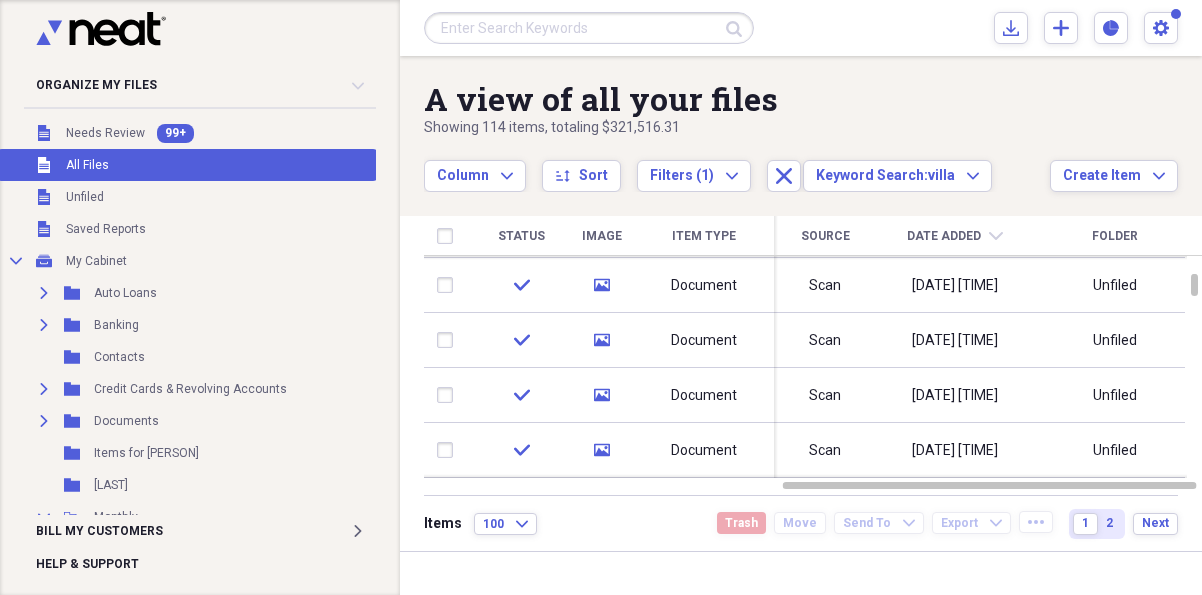 click at bounding box center [589, 28] 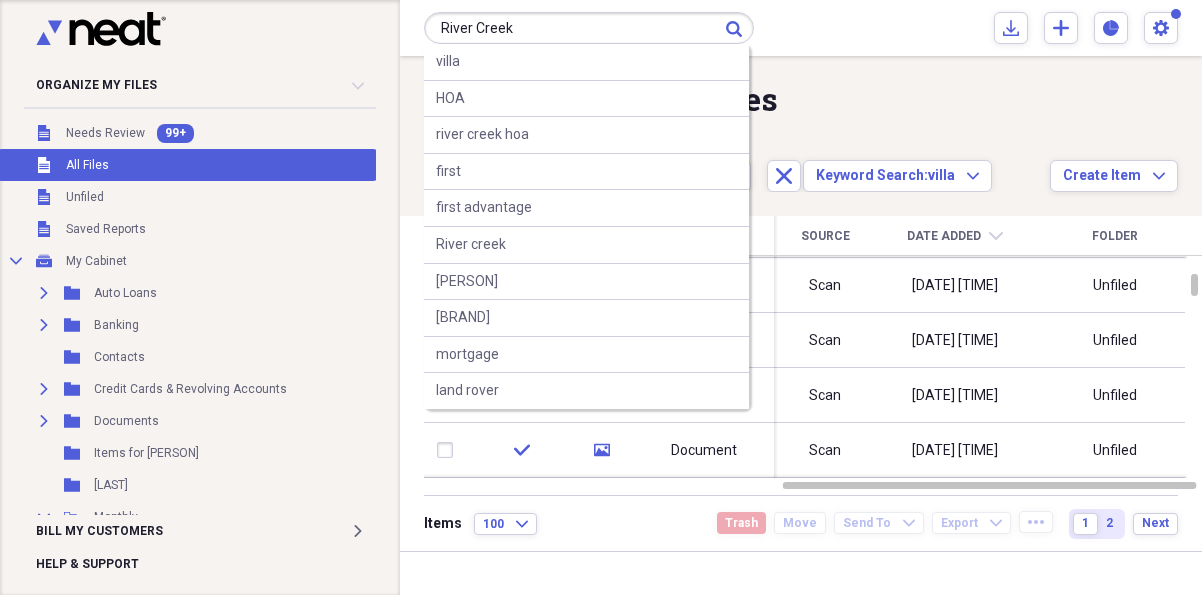 type on "River Creek" 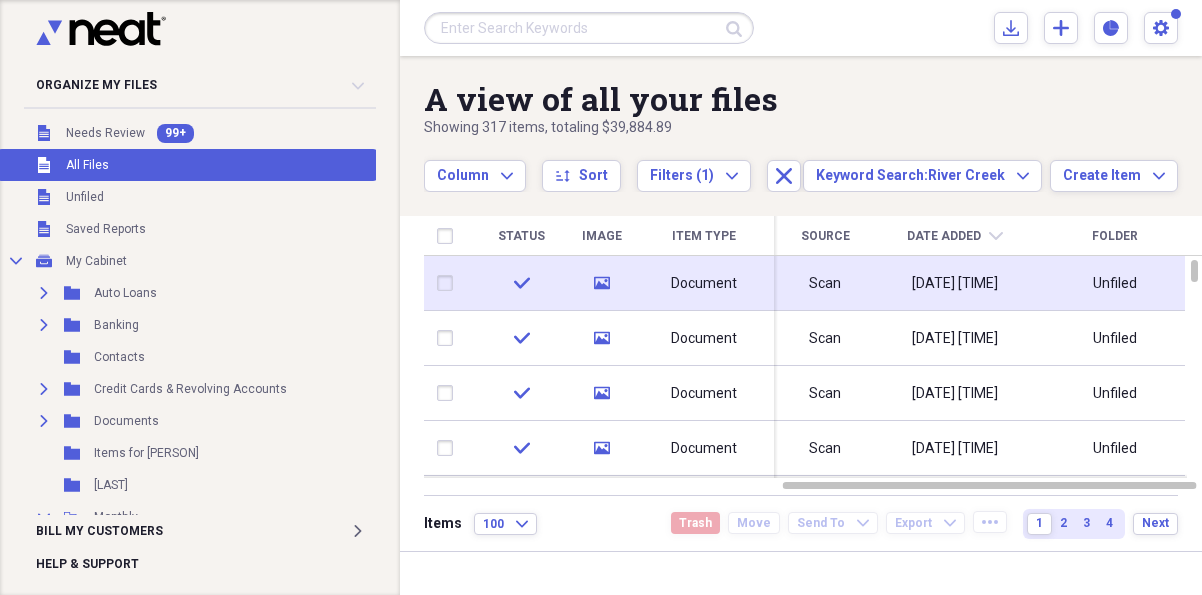 click on "[DATE] [TIME]" at bounding box center [955, 284] 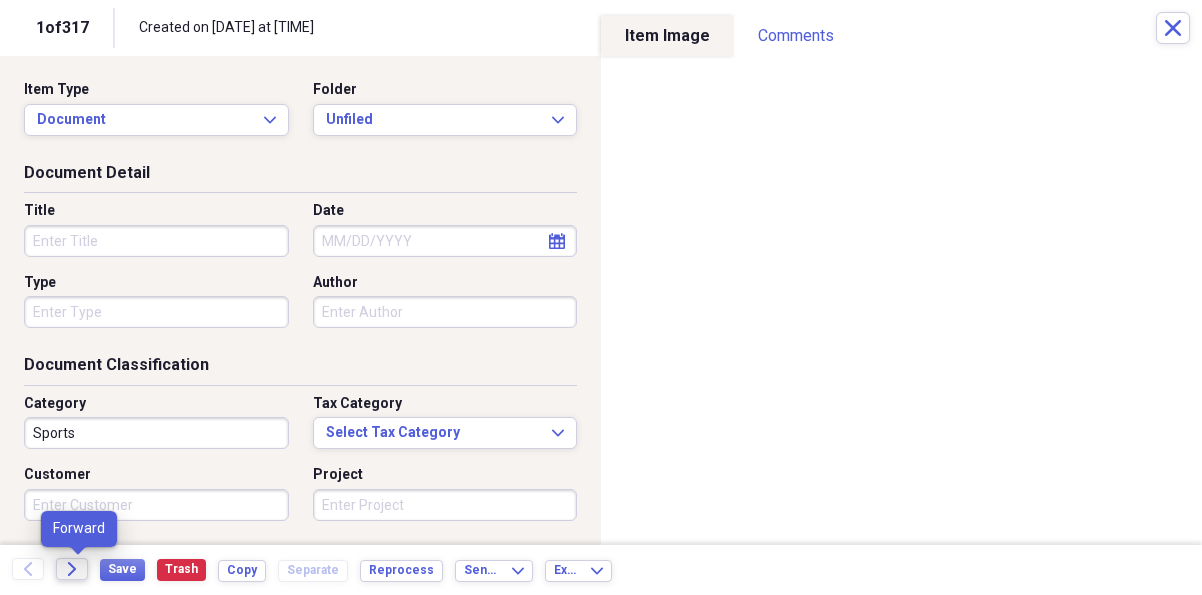 click on "Forward" 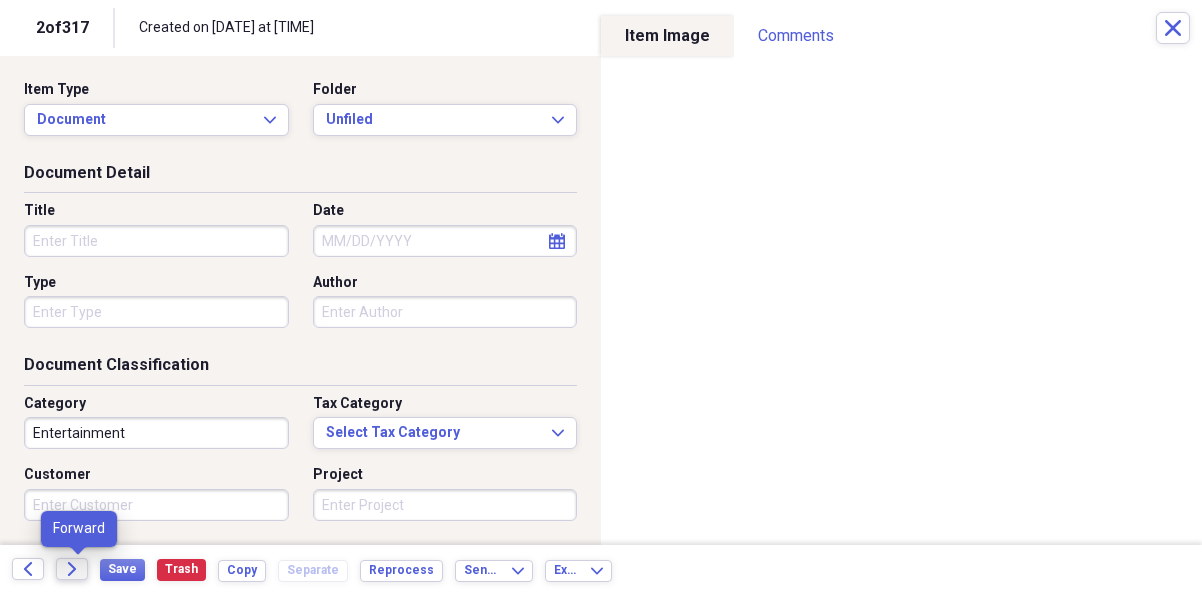 click on "Forward" 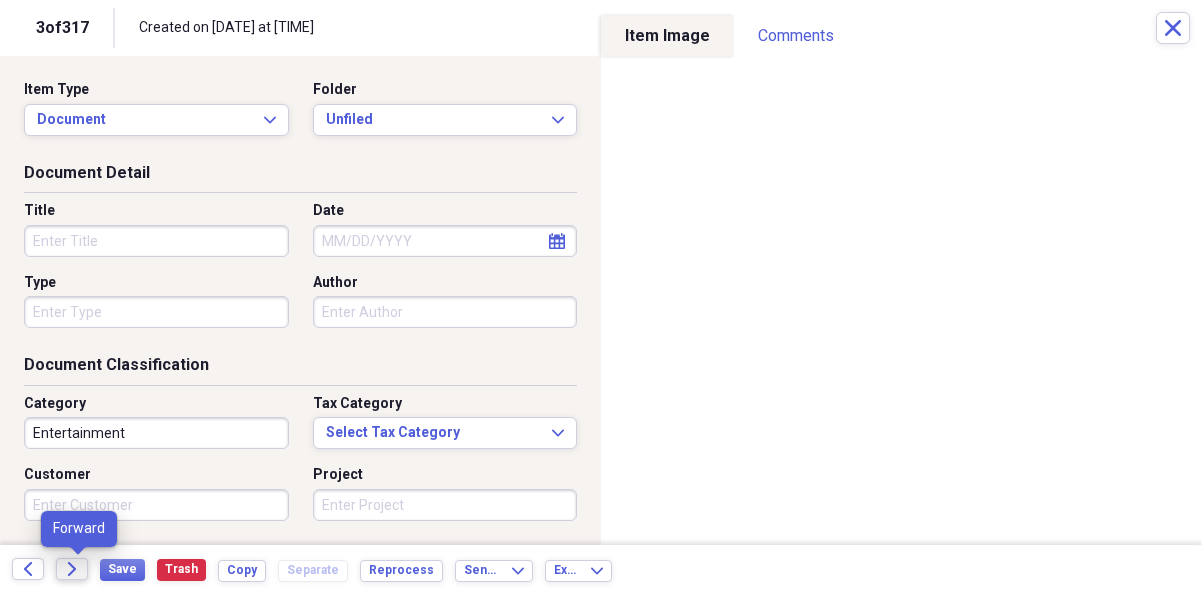 click on "Forward" 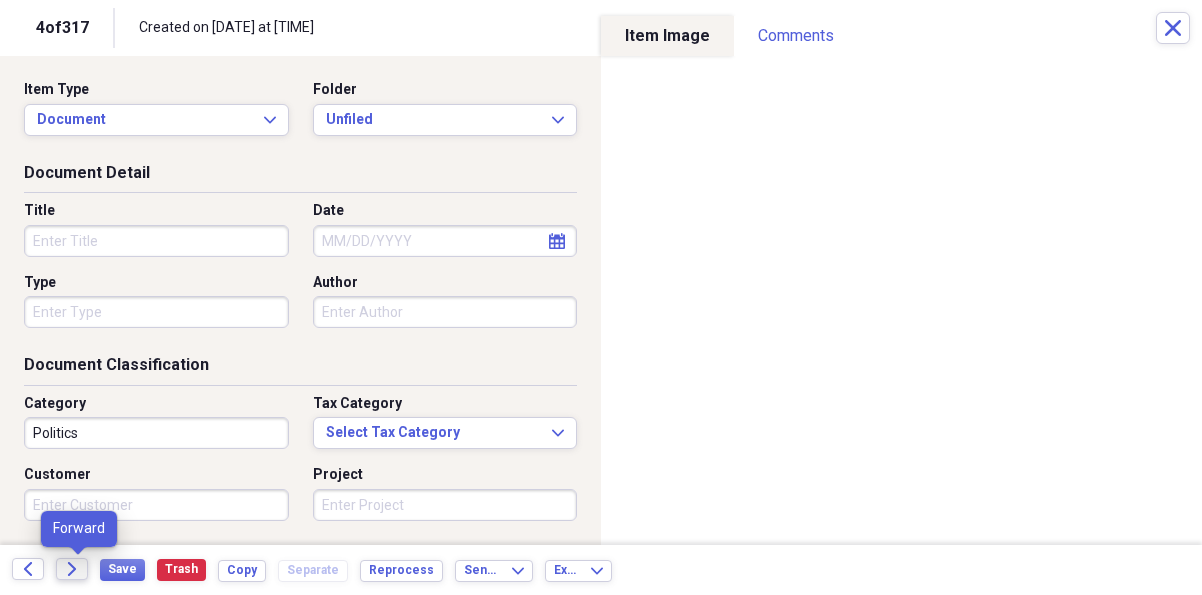 click on "Forward" 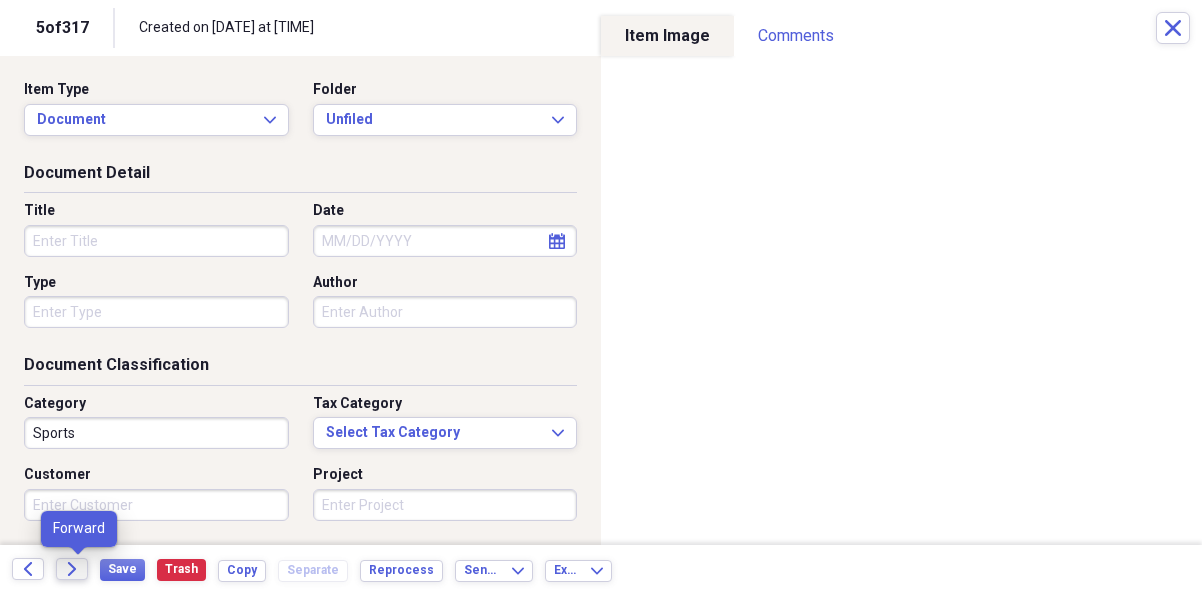 click on "Forward" 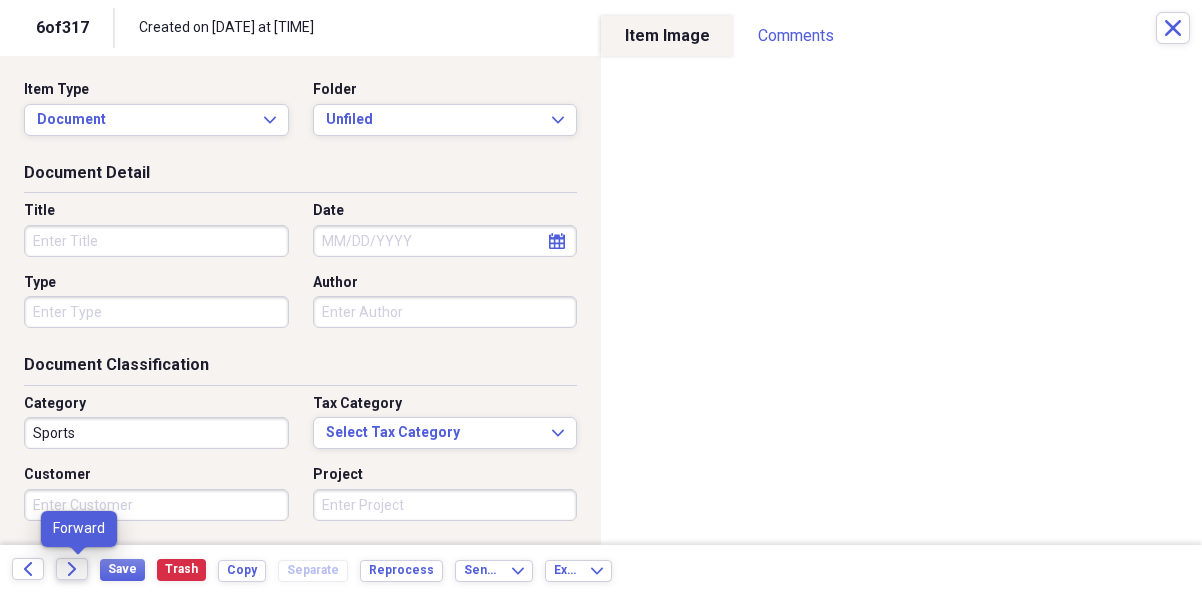 click on "Forward" 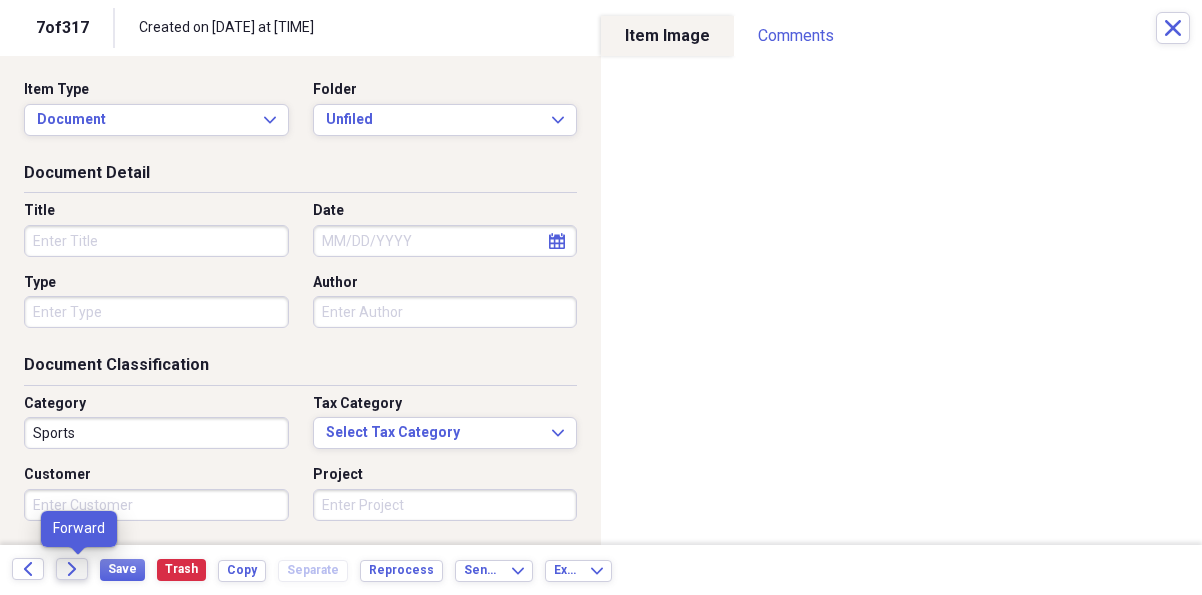 click on "Forward" 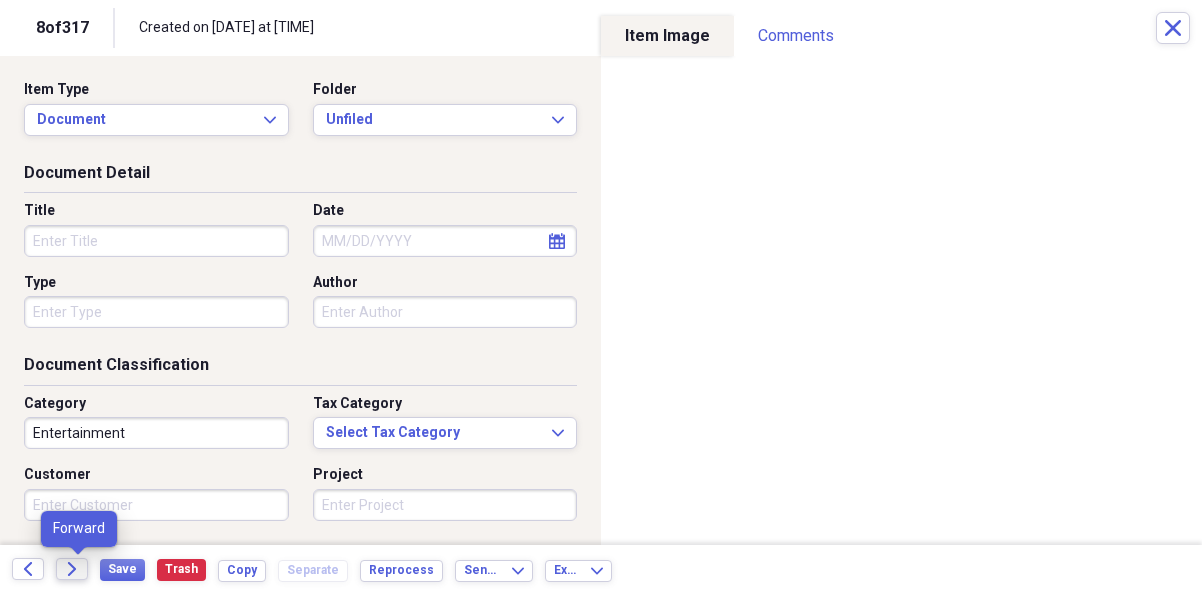 click on "Forward" 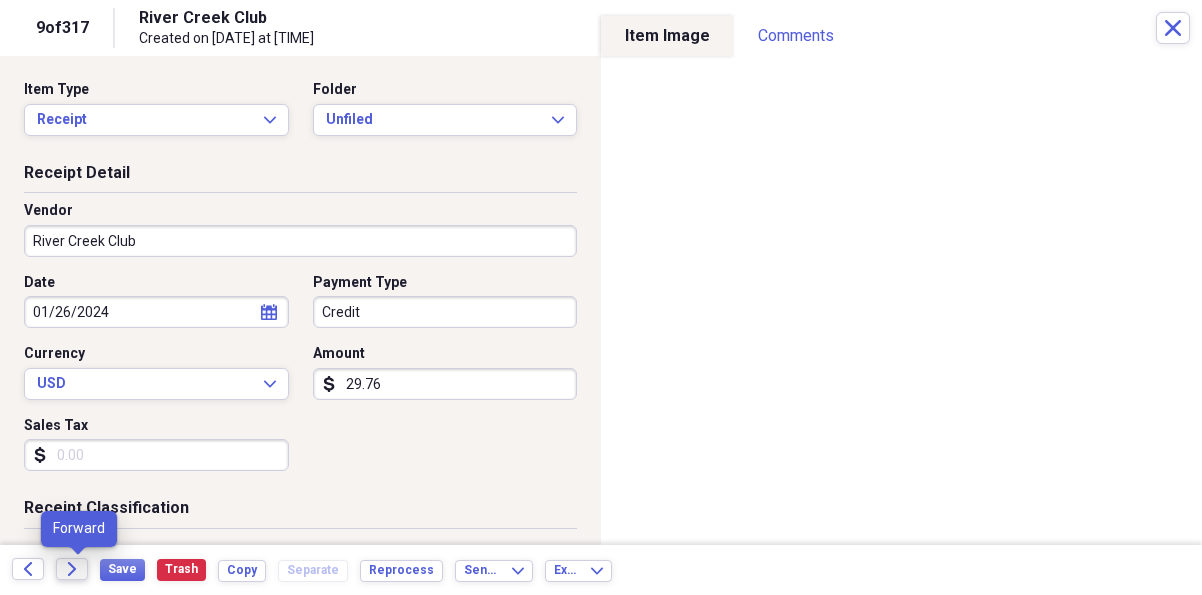 click on "Forward" 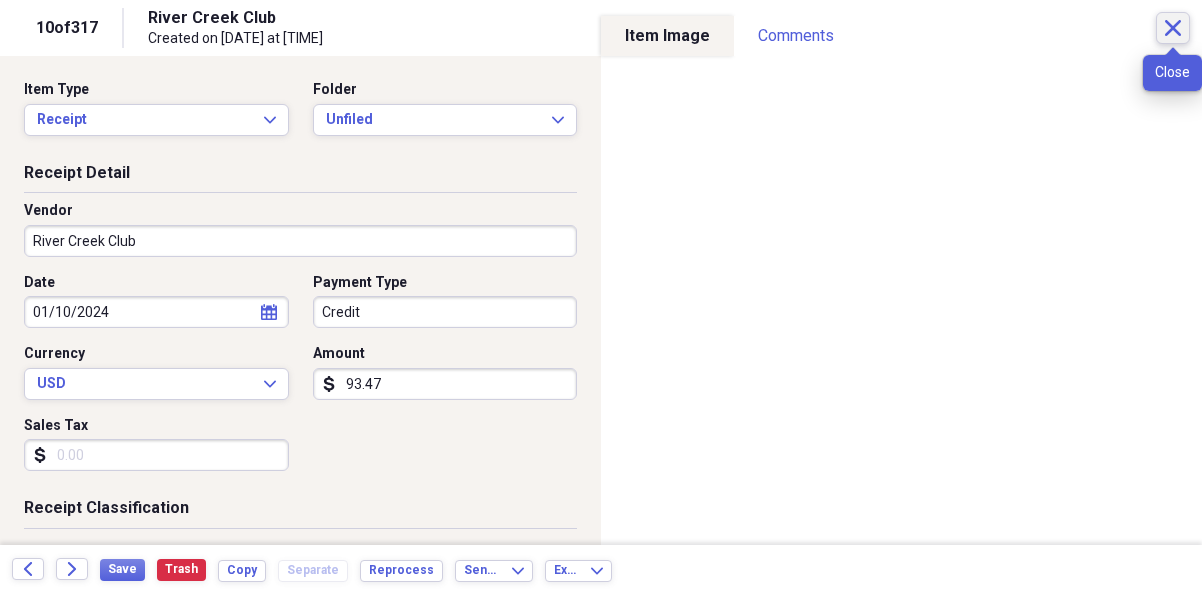 click on "Close" at bounding box center [1173, 28] 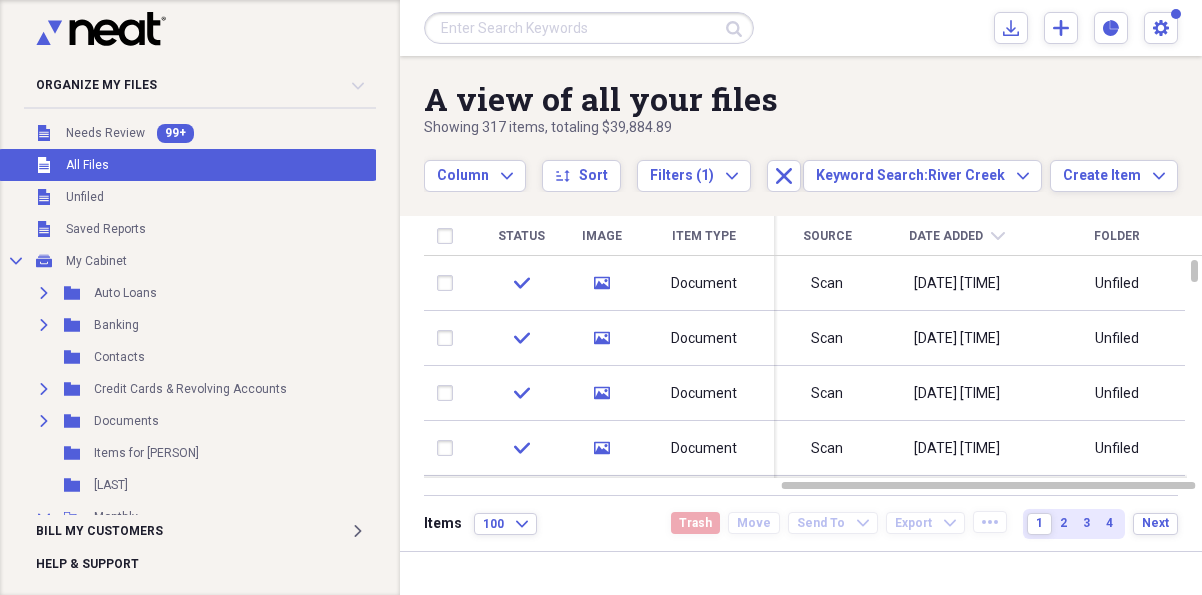 click at bounding box center (589, 28) 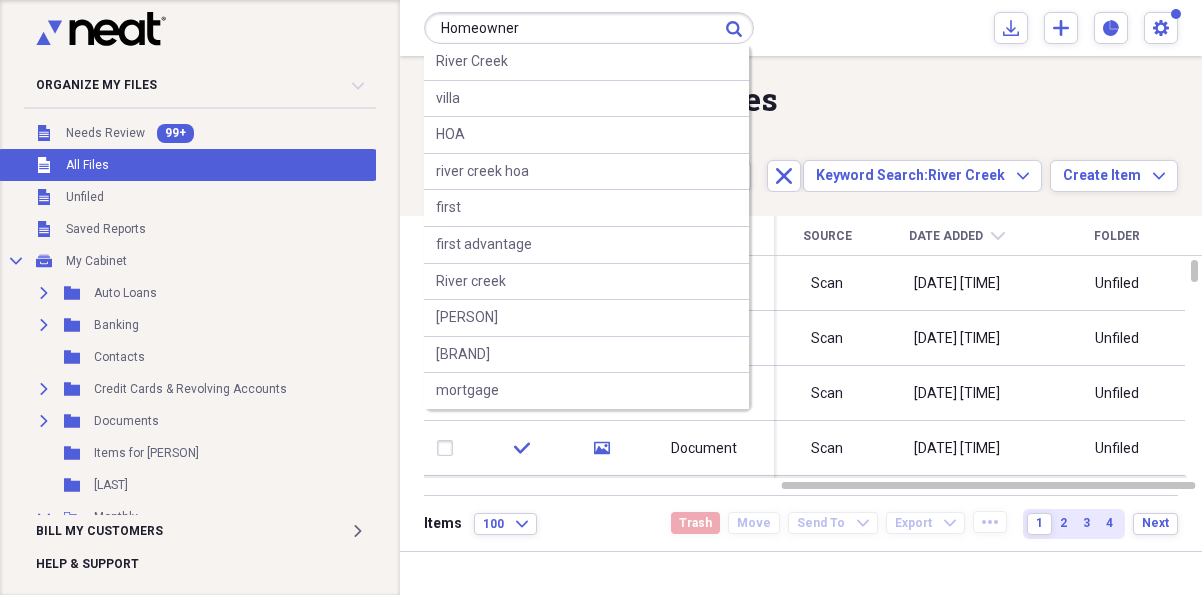 type on "Homeowner" 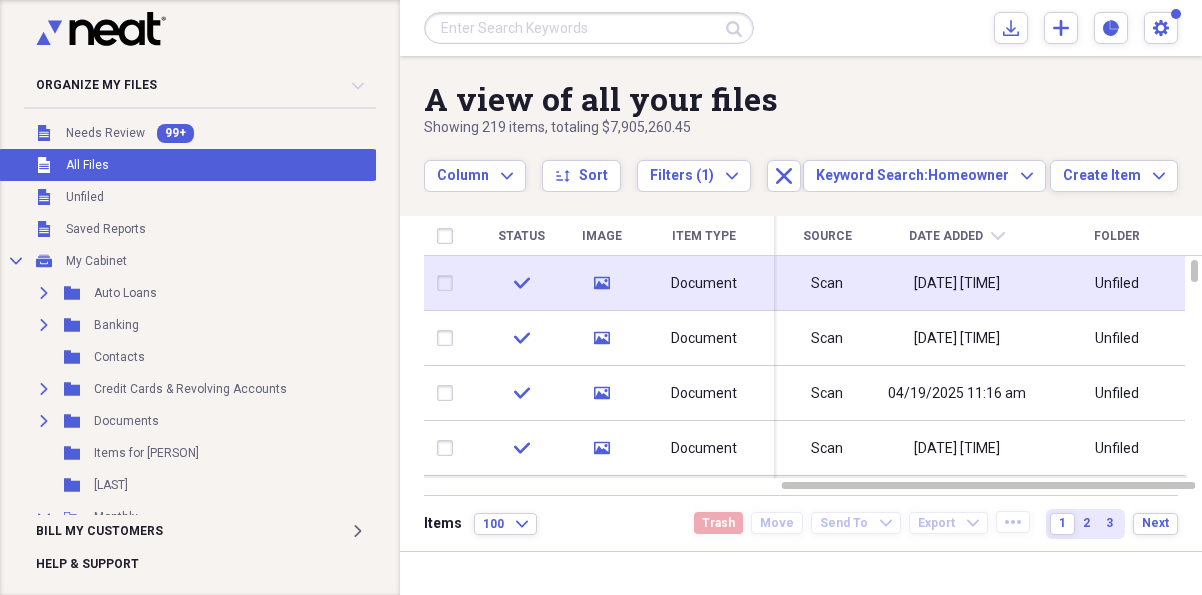 click on "[DATE] [TIME]" at bounding box center (957, 284) 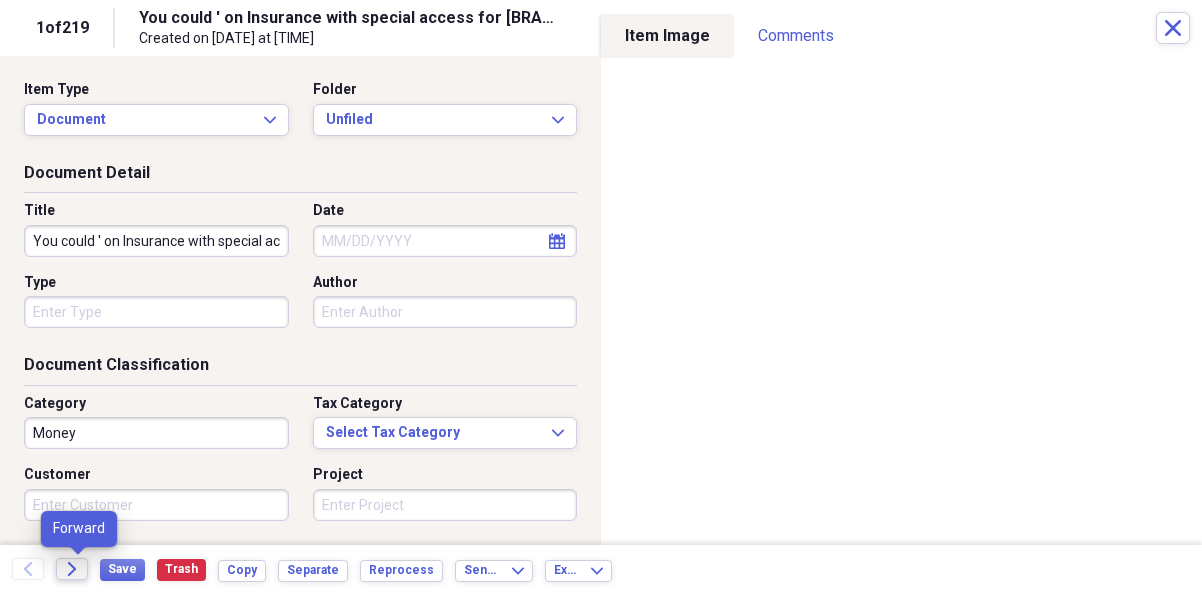 click 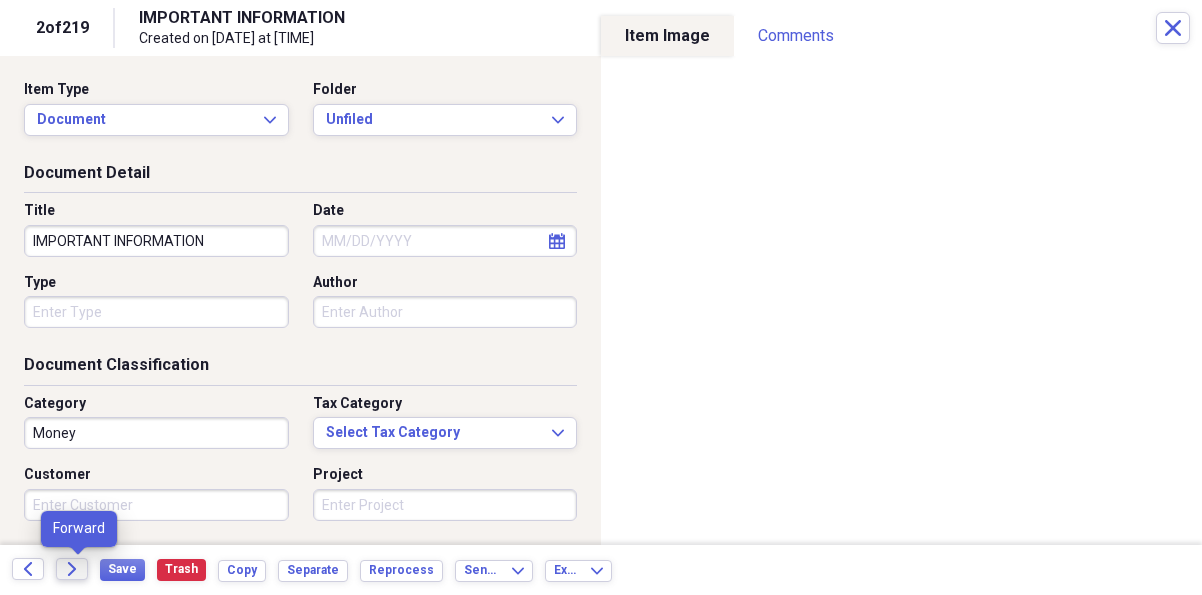 click on "Forward" 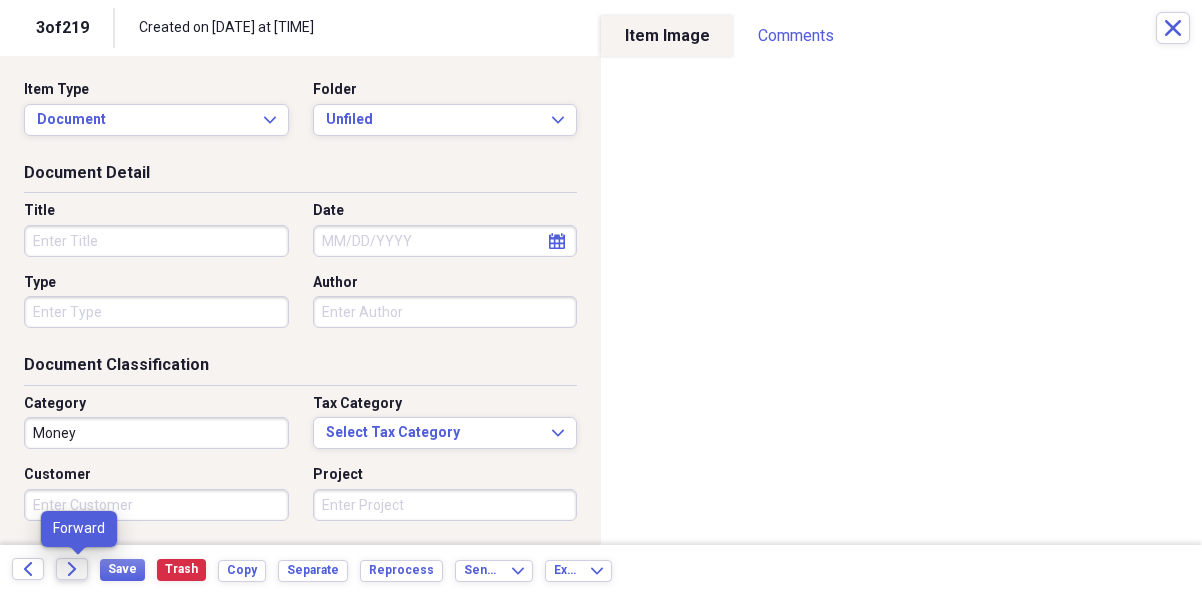 click on "Forward" 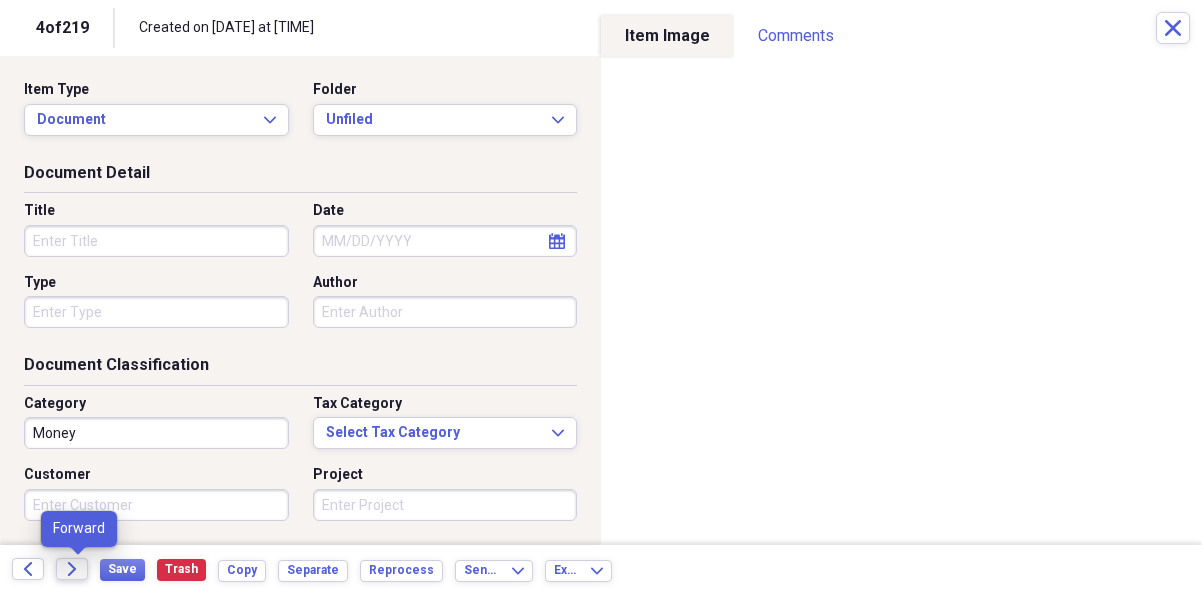 click on "Forward" 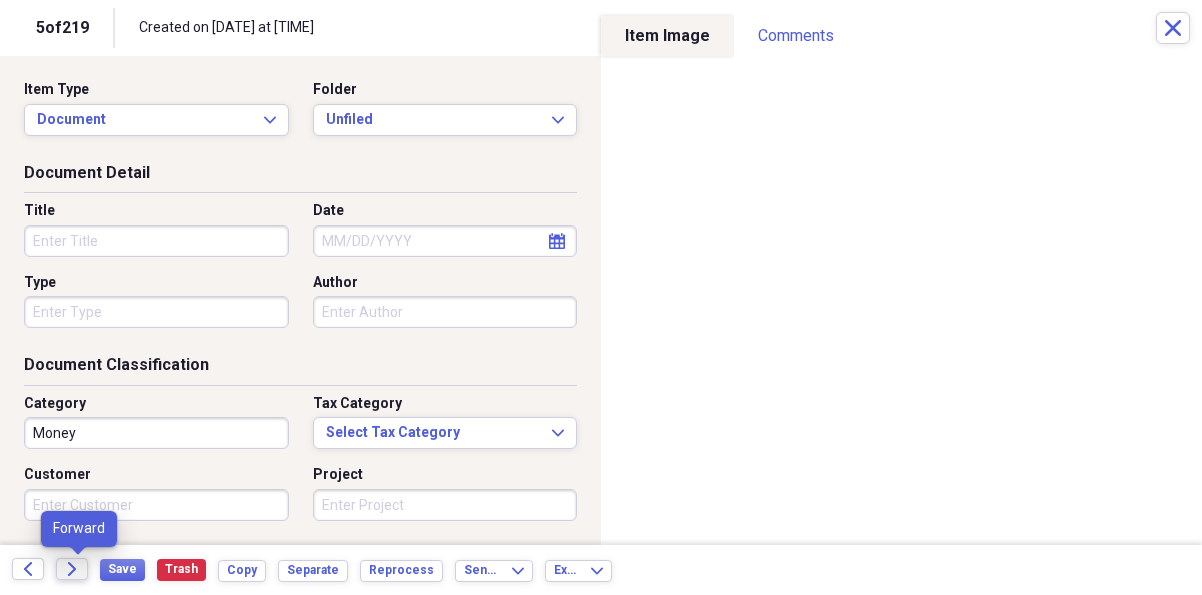 click 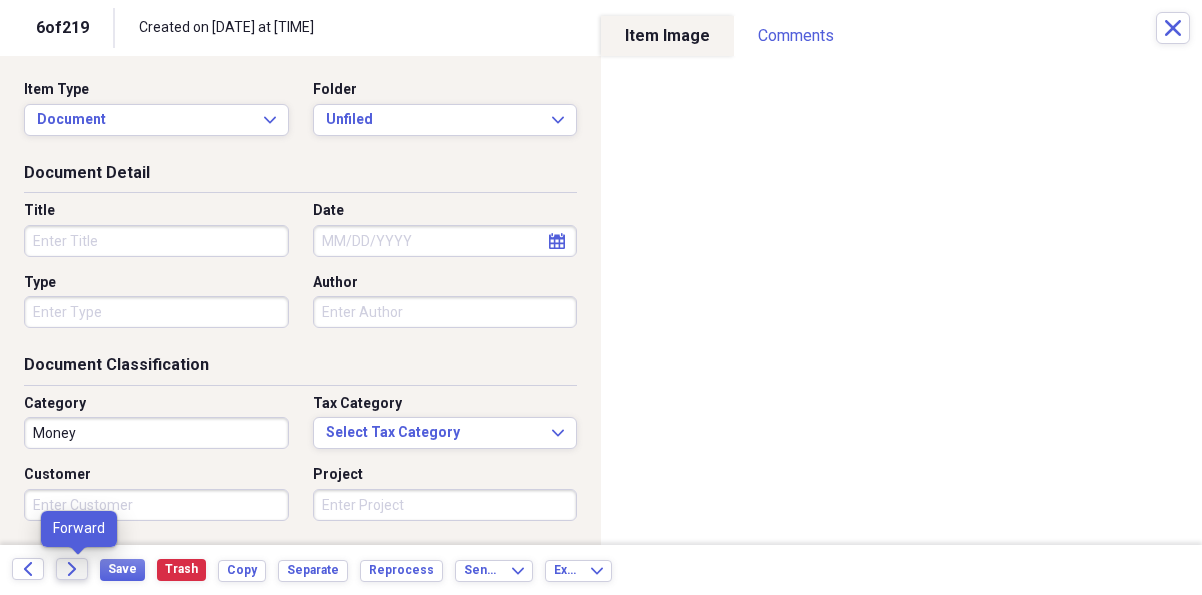 click 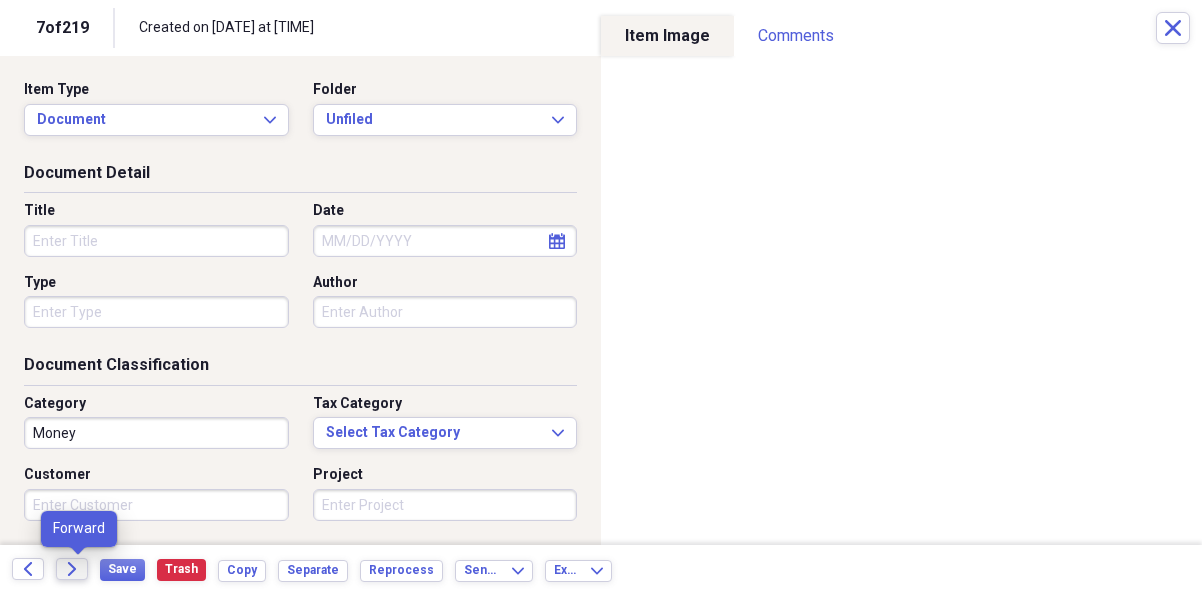 click 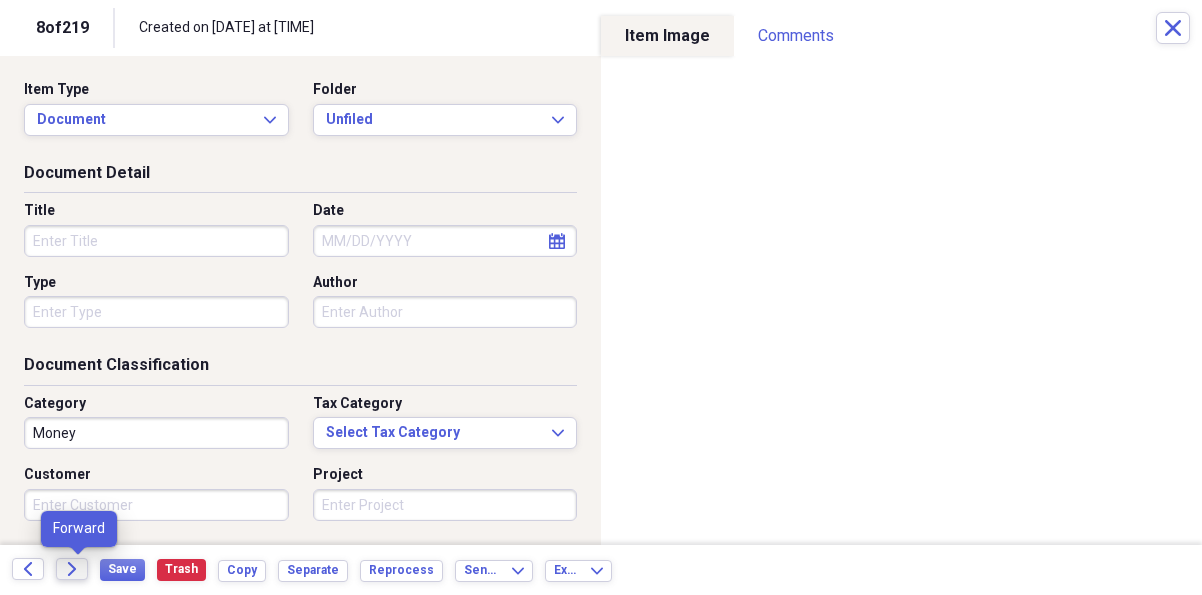 click on "Forward" 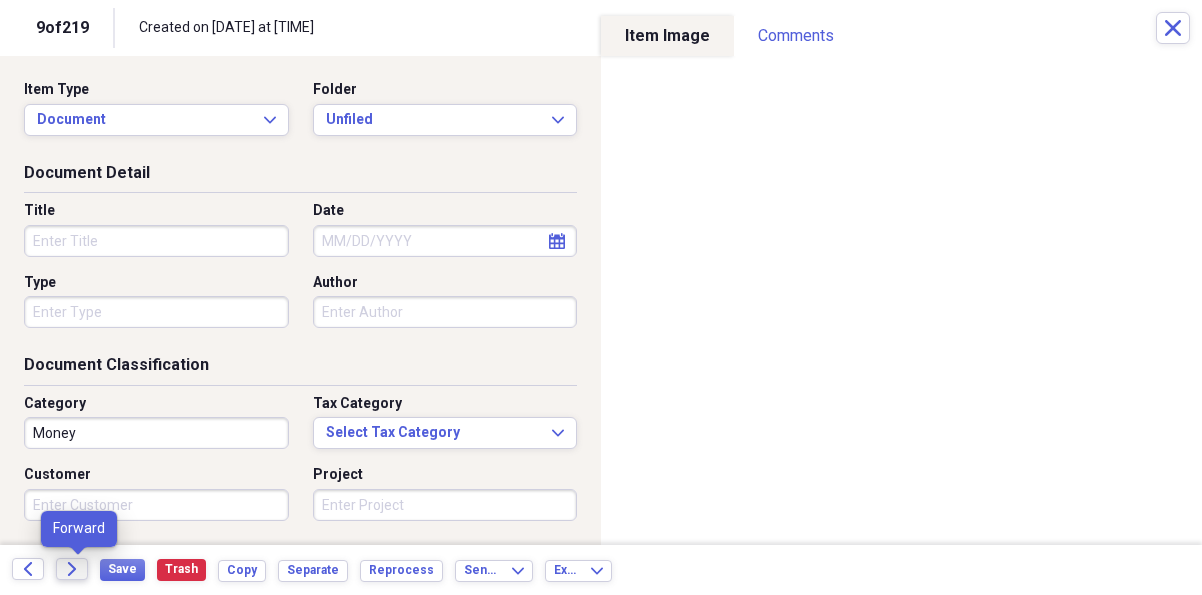 click on "Forward" at bounding box center (72, 569) 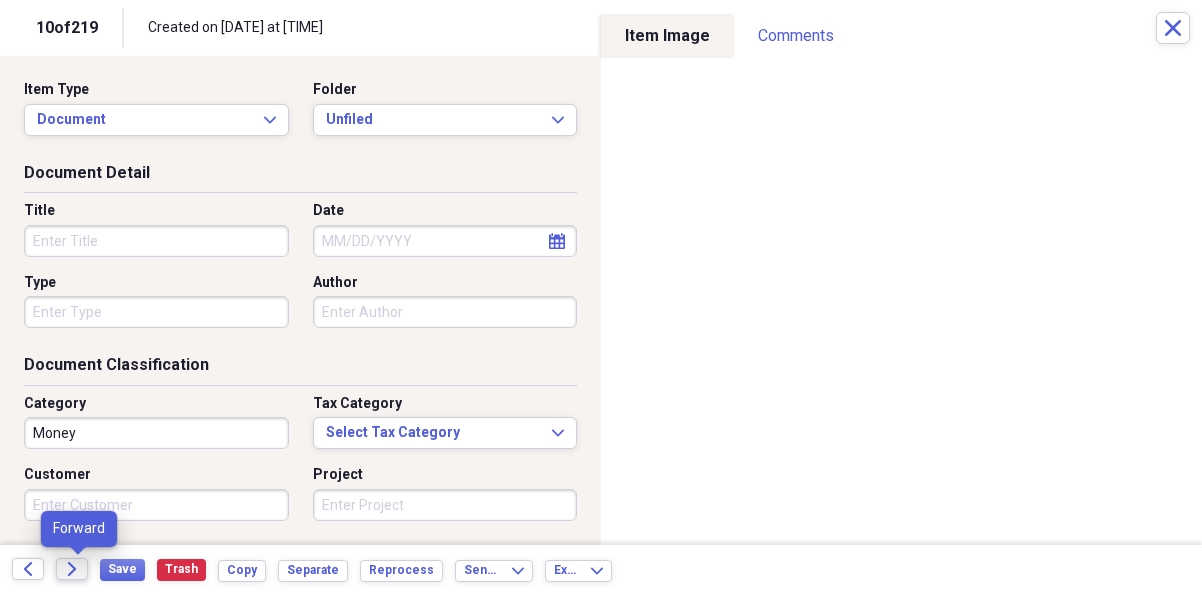click on "Forward" at bounding box center [72, 569] 